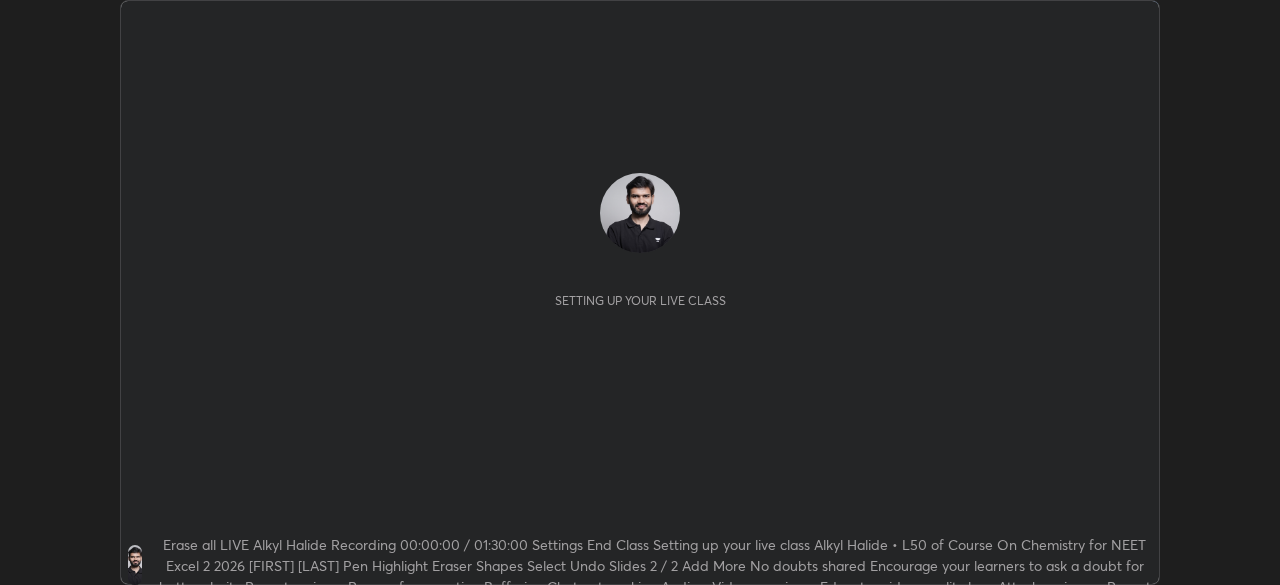 scroll, scrollTop: 0, scrollLeft: 0, axis: both 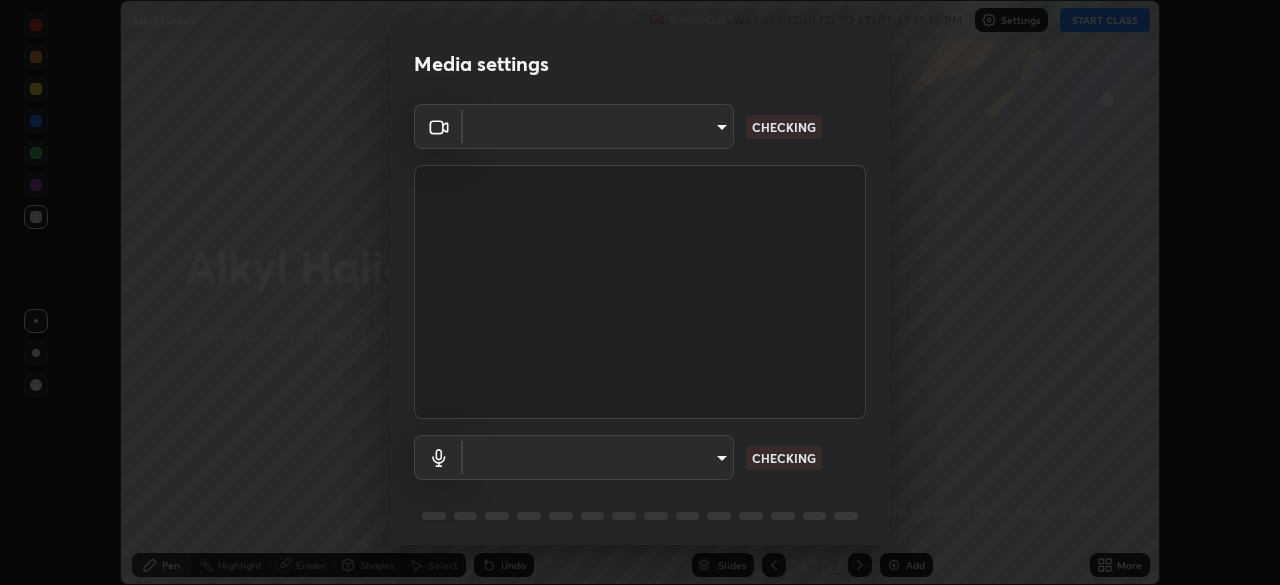 type on "02f9252223d8e1370837db888e7cd12e3eb86671d12c49afeeac8237547f353d" 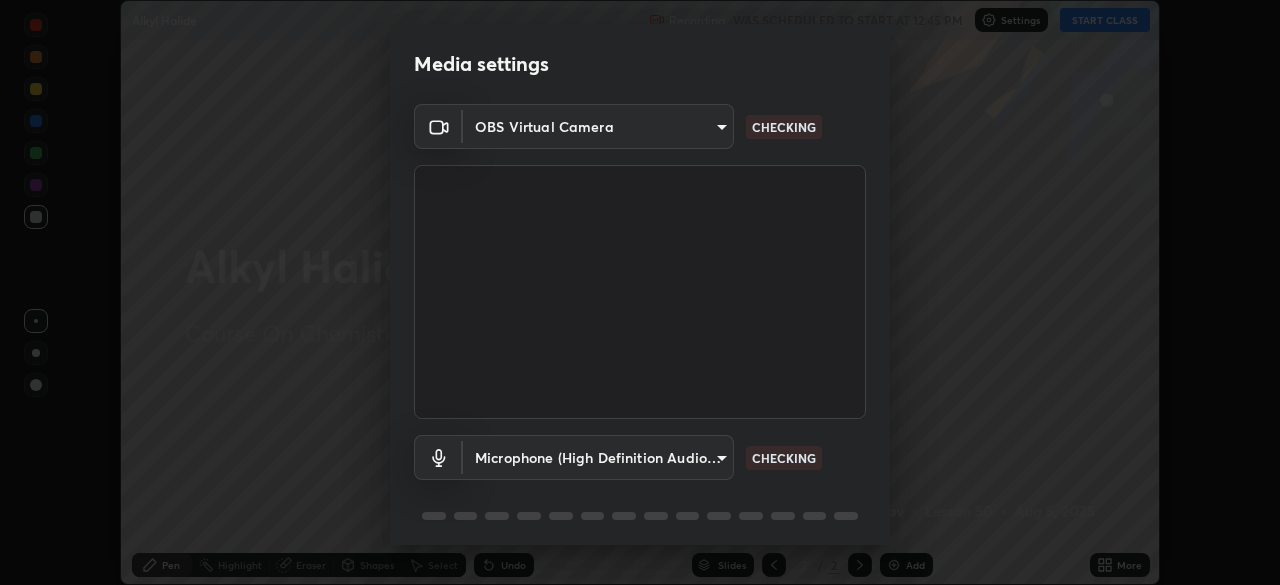 click on "Erase all Alkyl Halide Recording WAS SCHEDULED TO START AT  12:45 PM Settings START CLASS Setting up your live class Alkyl Halide • L50 of Course On Chemistry for NEET Excel 2 2026 [FIRST] [LAST] Pen Highlight Eraser Shapes Select Undo Slides 2 / 2 Add More No doubts shared Encourage your learners to ask a doubt for better clarity Report an issue Reason for reporting Buffering Chat not working Audio - Video sync issue Educator video quality low ​ Attach an image Report Media settings OBS Virtual Camera 02f9252223d8e1370837db888e7cd12e3eb86671d12c49afeeac8237547f353d CHECKING Microphone (High Definition Audio Device) b7d3579f66047df61583dbdf7d2fa5652bdd248849e94e587e6d43911f610bd7 CHECKING 1 / 5 Next" at bounding box center (640, 292) 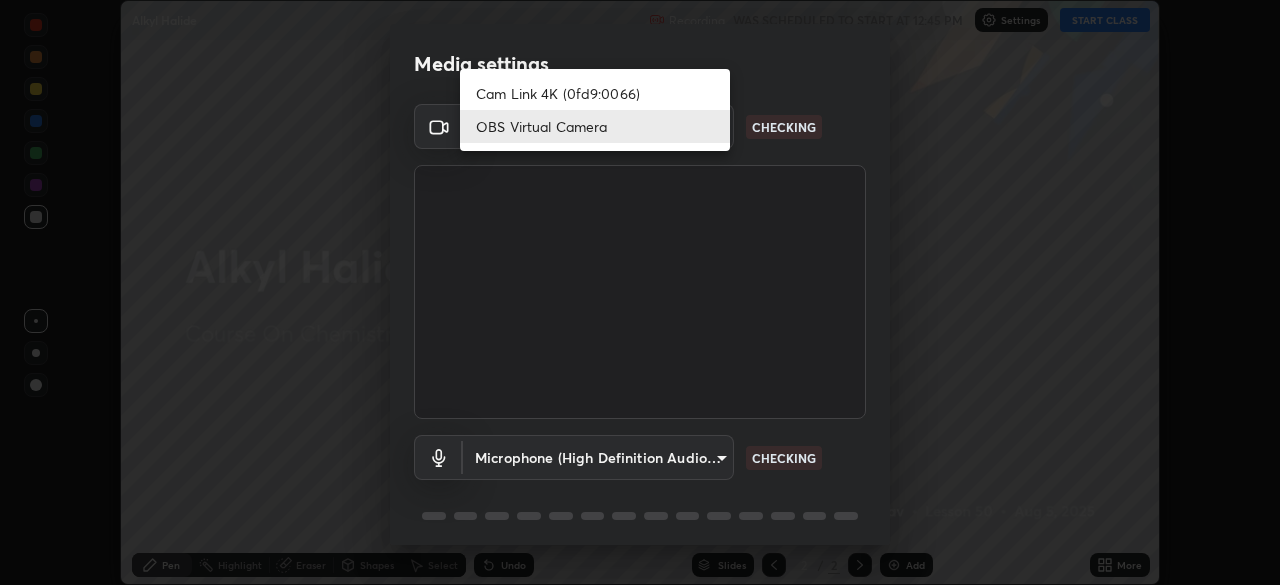 click on "Cam Link 4K (0fd9:0066)" at bounding box center (595, 93) 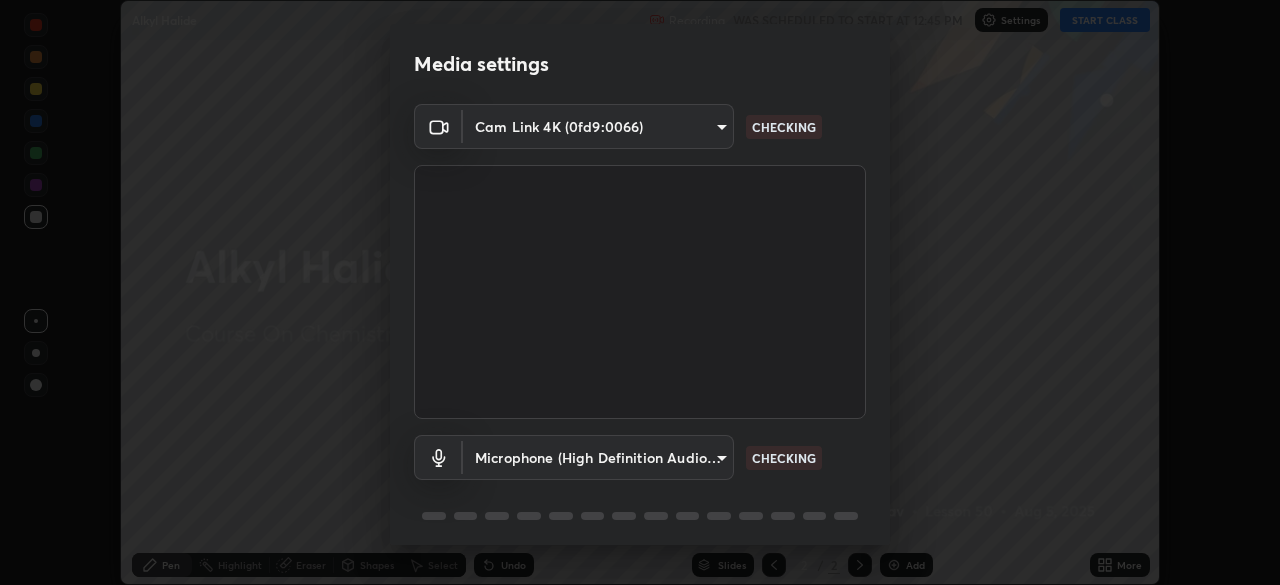 click on "Erase all Alkyl Halide Recording WAS SCHEDULED TO START AT  12:45 PM Settings START CLASS Setting up your live class Alkyl Halide • L50 of Course On Chemistry for NEET Excel 2 2026 [FIRST] [LAST] Pen Highlight Eraser Shapes Select Undo Slides 2 / 2 Add More No doubts shared Encourage your learners to ask a doubt for better clarity Report an issue Reason for reporting Buffering Chat not working Audio - Video sync issue Educator video quality low ​ Attach an image Report Media settings Cam Link 4K (0fd9:0066) d80aef5b27ce8457d2a8757d2bc0169c5cdb63db4b1383475c55a40ed8aa50ef CHECKING Microphone (High Definition Audio Device) b7d3579f66047df61583dbdf7d2fa5652bdd248849e94e587e6d43911f610bd7 CHECKING 1 / 5 Next" at bounding box center [640, 292] 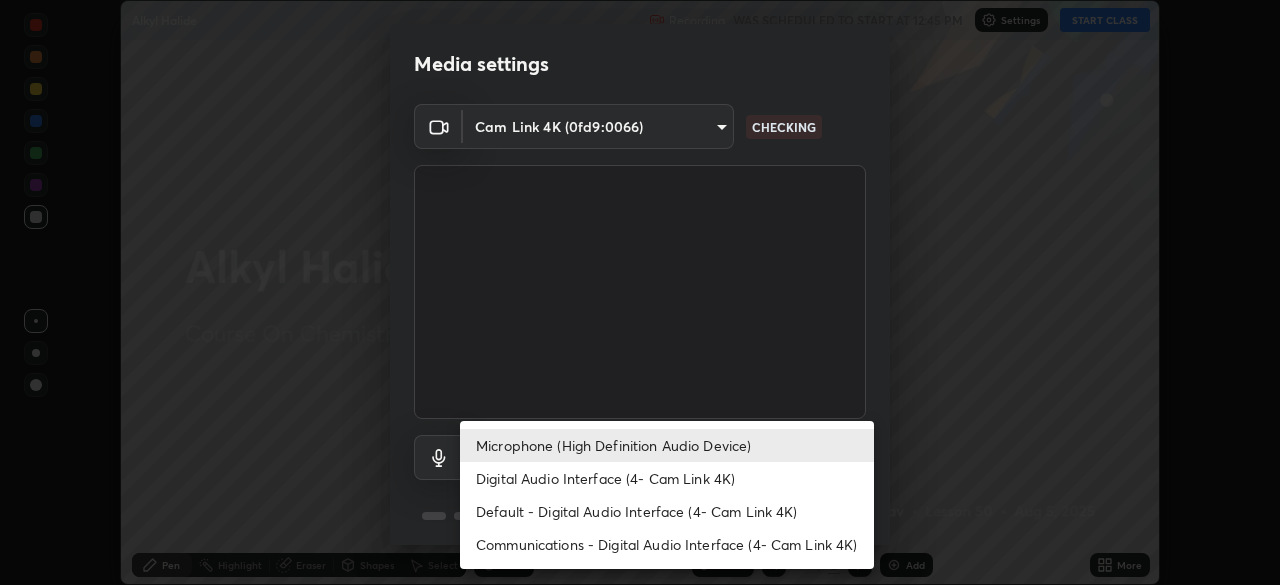 click on "Default - Digital Audio Interface (4- Cam Link 4K)" at bounding box center (667, 511) 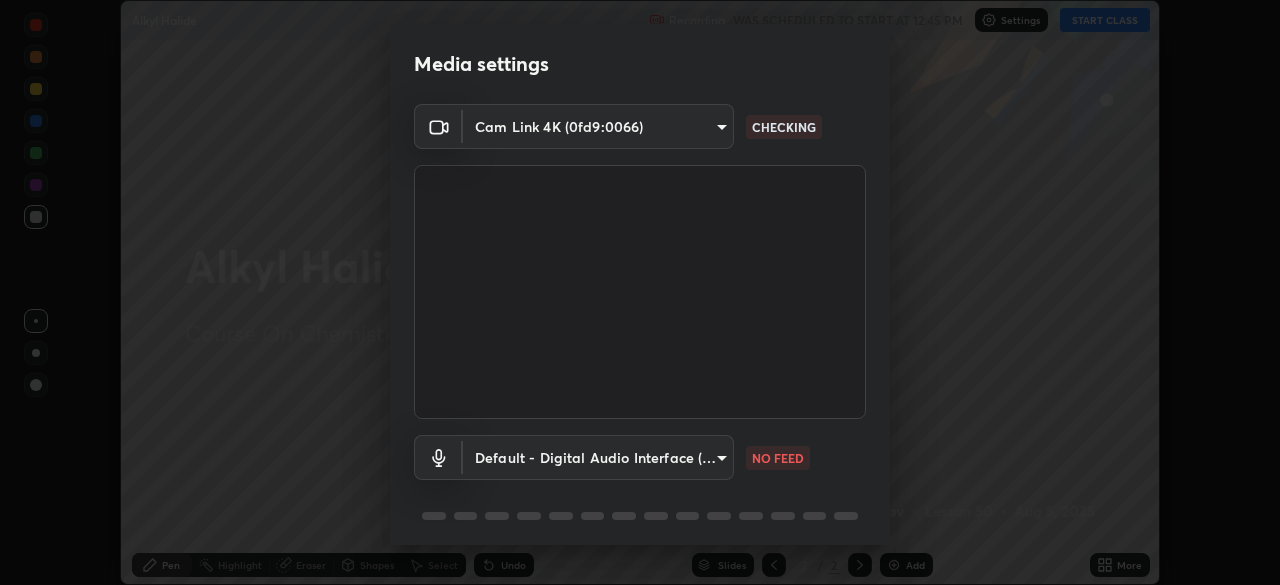 scroll, scrollTop: 71, scrollLeft: 0, axis: vertical 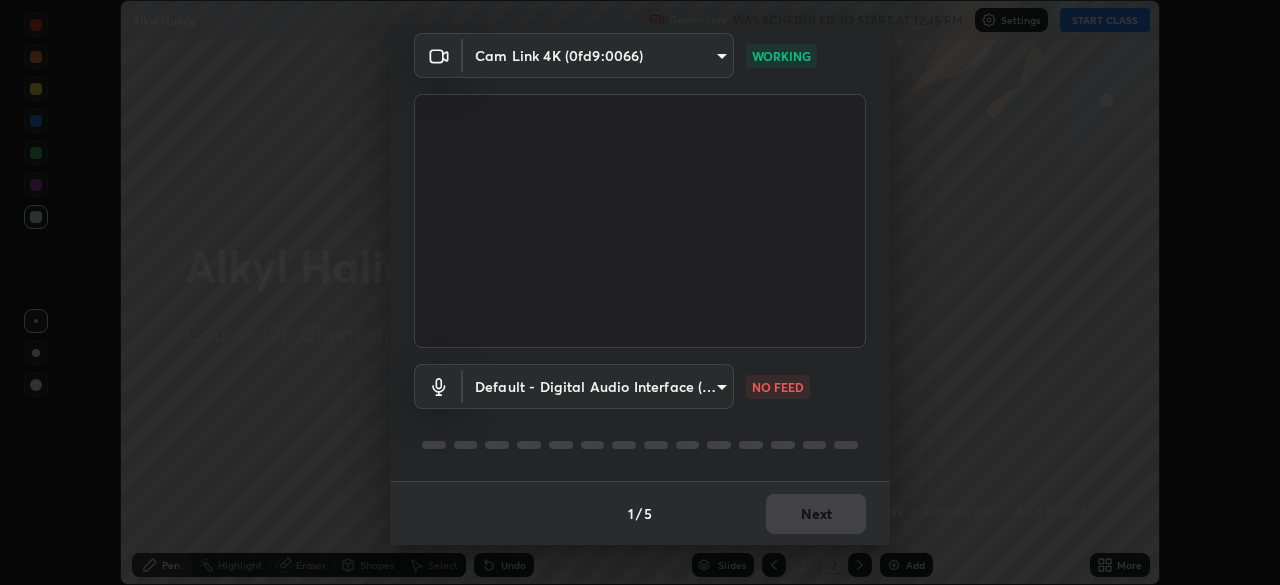 click on "1 / 5 Next" at bounding box center [640, 513] 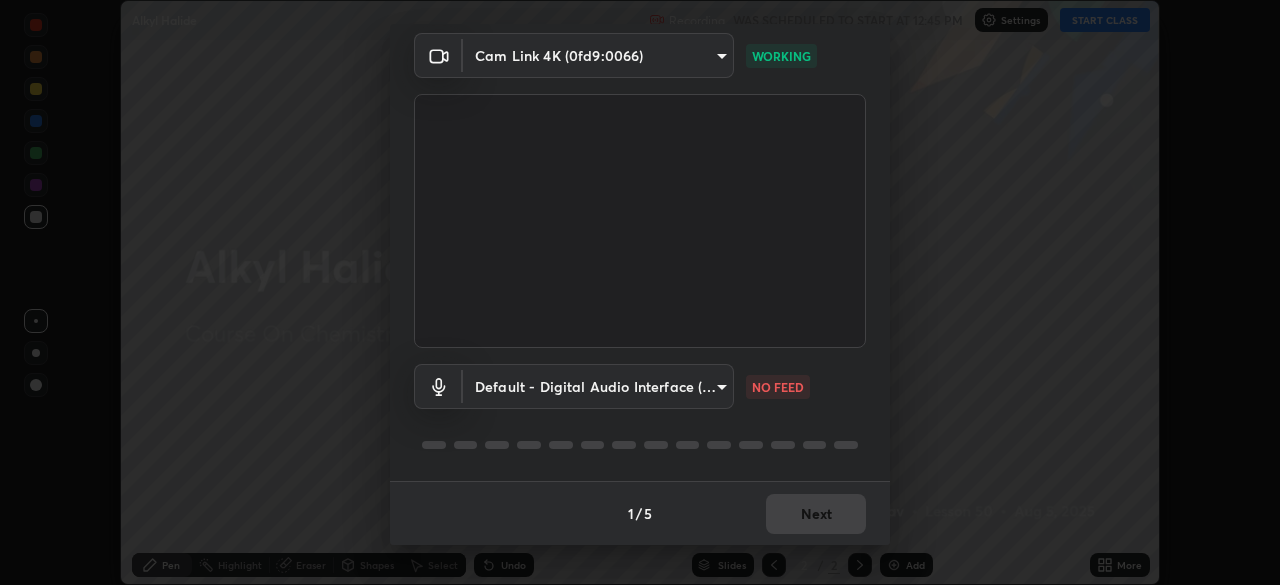 click on "Erase all Alkyl Halide Recording WAS SCHEDULED TO START AT  12:45 PM Settings START CLASS Setting up your live class Alkyl Halide • L50 of Course On Chemistry for NEET Excel 2 2026 [FIRST] [LAST] Pen Highlight Eraser Shapes Select Undo Slides 2 / 2 Add More No doubts shared Encourage your learners to ask a doubt for better clarity Report an issue Reason for reporting Buffering Chat not working Audio - Video sync issue Educator video quality low ​ Attach an image Report Media settings Cam Link 4K (0fd9:0066) d80aef5b27ce8457d2a8757d2bc0169c5cdb63db4b1383475c55a40ed8aa50ef WORKING Default - Digital Audio Interface (4- Cam Link 4K) 244731165e21557466de8641422f02c7ee9064bd8c882c808c007c54f082ed12 NO FEED 1 / 5 Next" at bounding box center (640, 292) 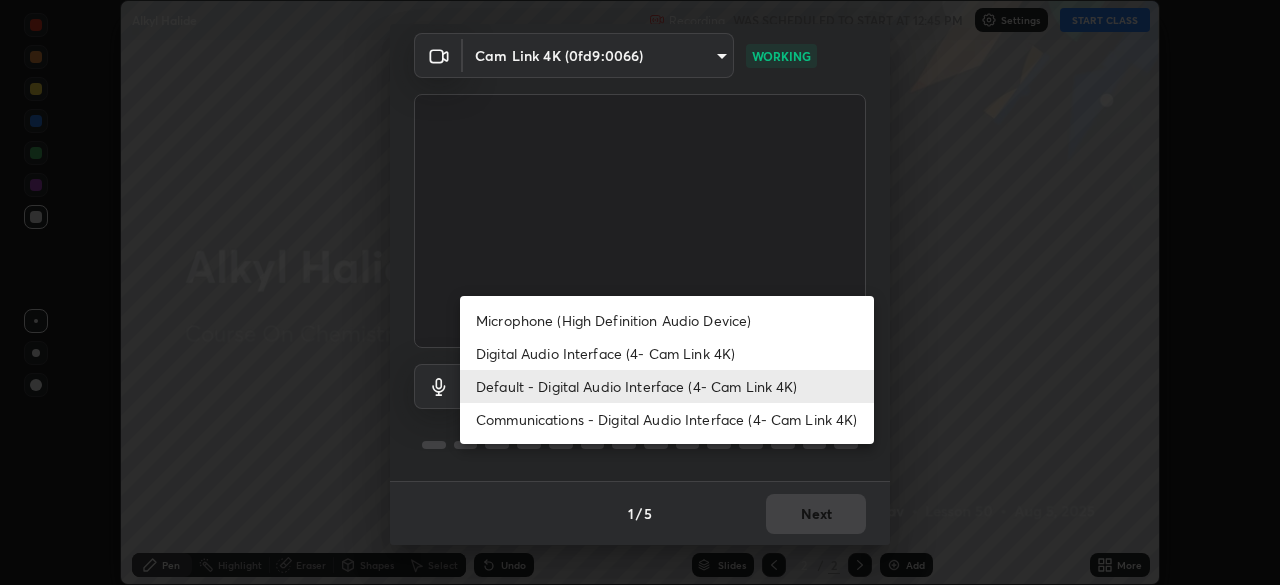 click on "Digital Audio Interface (4- Cam Link 4K)" at bounding box center (667, 353) 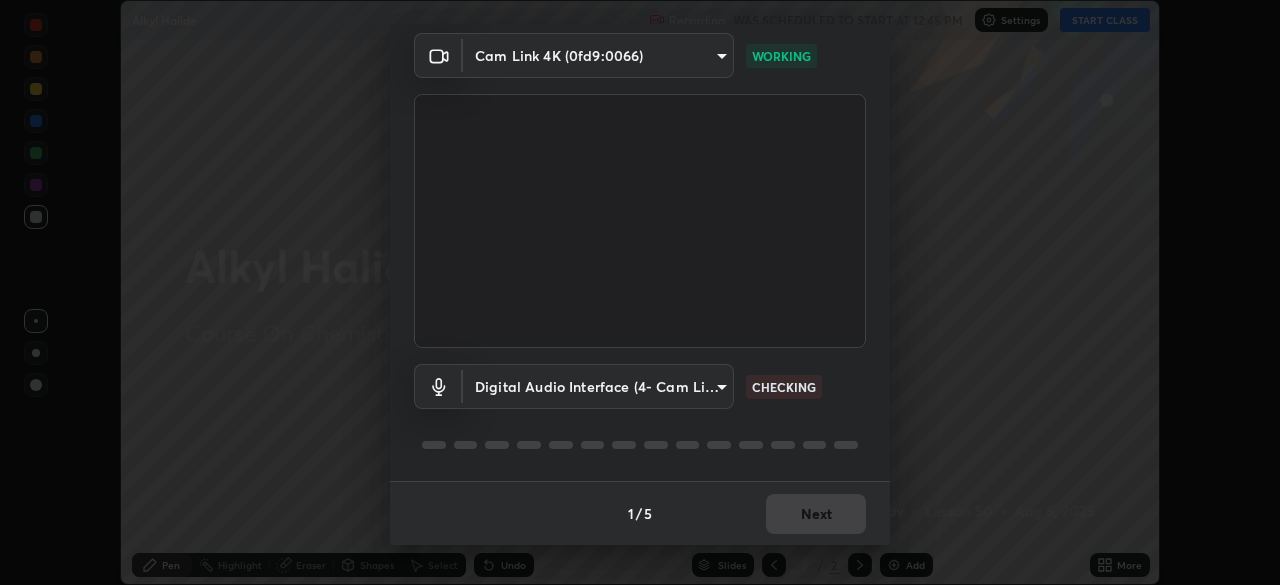click on "Erase all Alkyl Halide Recording WAS SCHEDULED TO START AT  12:45 PM Settings START CLASS Setting up your live class Alkyl Halide • L50 of Course On Chemistry for NEET Excel 2 2026 [FIRST] [LAST] Pen Highlight Eraser Shapes Select Undo Slides 2 / 2 Add More No doubts shared Encourage your learners to ask a doubt for better clarity Report an issue Reason for reporting Buffering Chat not working Audio - Video sync issue Educator video quality low ​ Attach an image Report Media settings Cam Link 4K (0fd9:0066) d80aef5b27ce8457d2a8757d2bc0169c5cdb63db4b1383475c55a40ed8aa50ef WORKING Digital Audio Interface (4- Cam Link 4K) 244731165e21557466de8641422f02c7ee9064bd8c882c808c007c54f082ed12 CHECKING 1 / 5 Next" at bounding box center (640, 292) 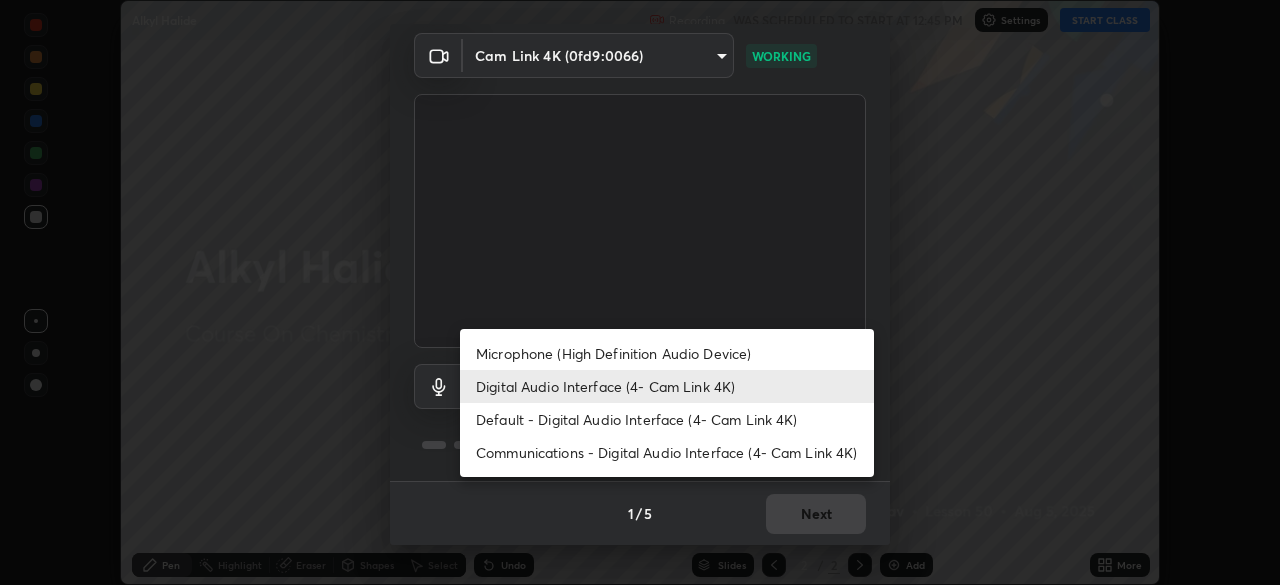 click on "Digital Audio Interface (4- Cam Link 4K)" at bounding box center [667, 386] 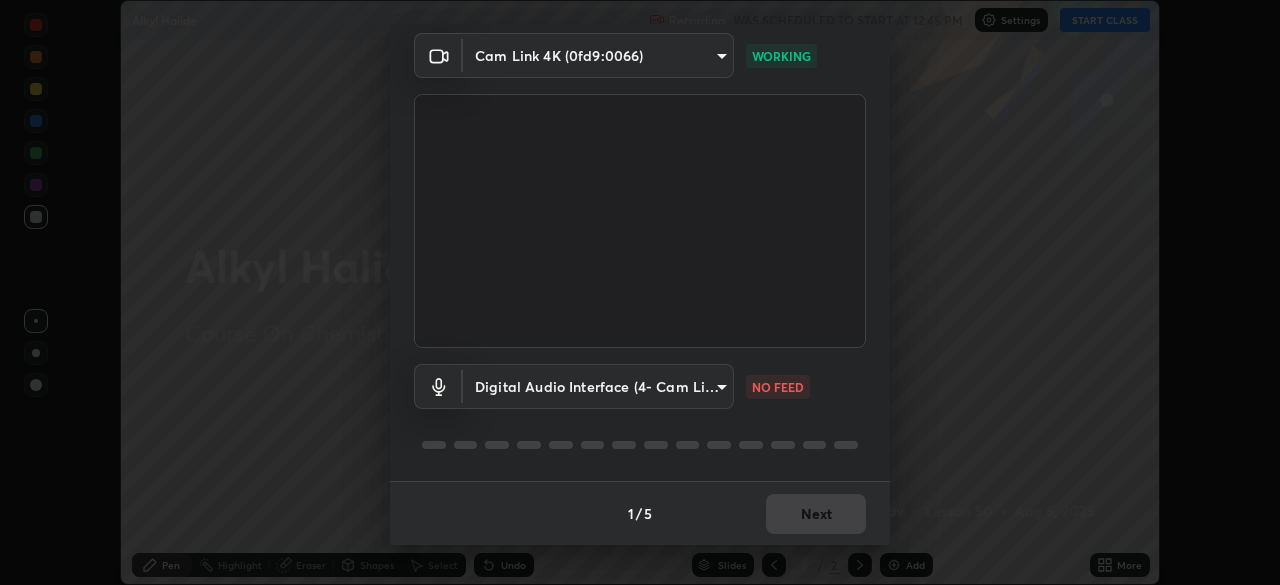 click on "1 / 5 Next" at bounding box center (640, 513) 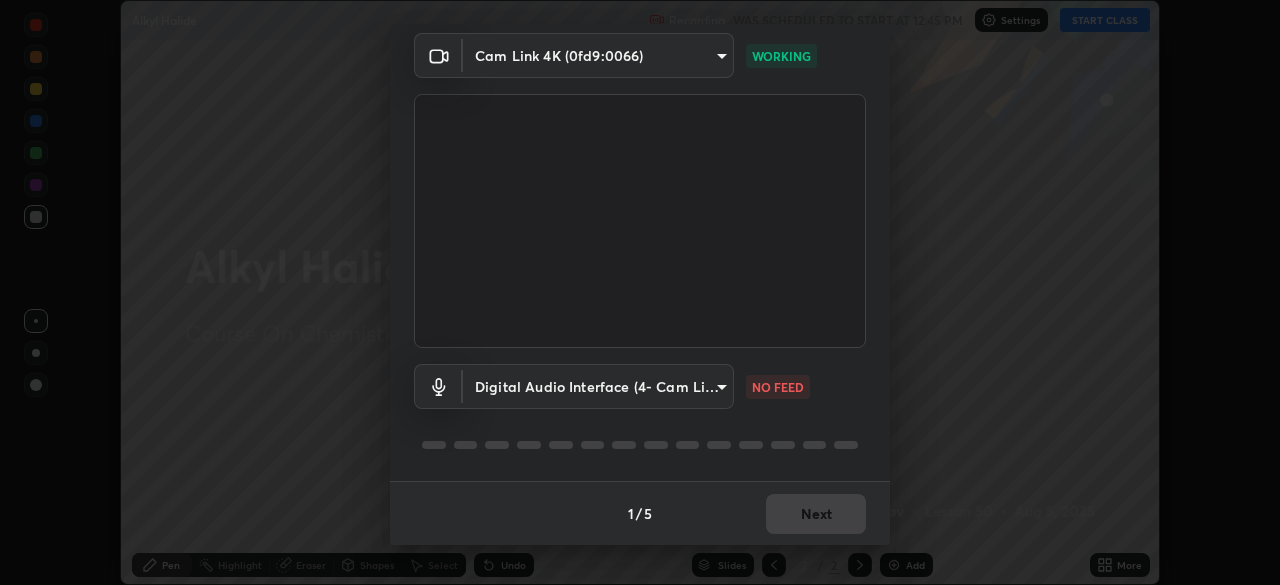click on "Erase all Alkyl Halide Recording WAS SCHEDULED TO START AT  12:45 PM Settings START CLASS Setting up your live class Alkyl Halide • L50 of Course On Chemistry for NEET Excel 2 2026 [FIRST] [LAST] Pen Highlight Eraser Shapes Select Undo Slides 2 / 2 Add More No doubts shared Encourage your learners to ask a doubt for better clarity Report an issue Reason for reporting Buffering Chat not working Audio - Video sync issue Educator video quality low ​ Attach an image Report Media settings Cam Link 4K (0fd9:0066) d80aef5b27ce8457d2a8757d2bc0169c5cdb63db4b1383475c55a40ed8aa50ef WORKING Digital Audio Interface (4- Cam Link 4K) 244731165e21557466de8641422f02c7ee9064bd8c882c808c007c54f082ed12 NO FEED 1 / 5 Next" at bounding box center (640, 292) 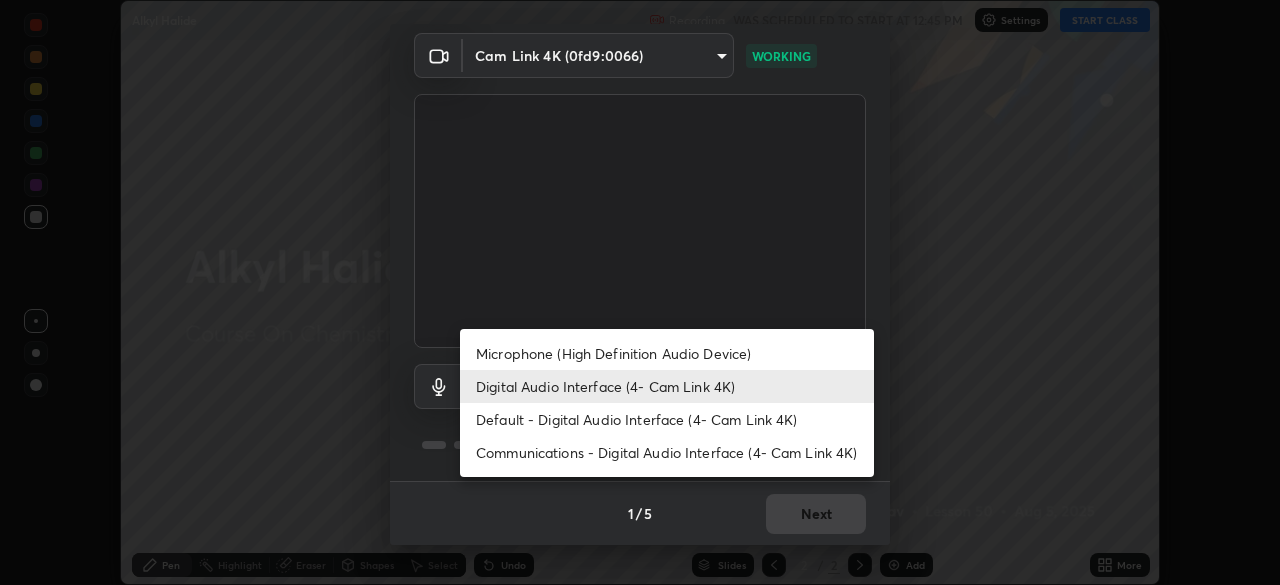 click on "Microphone (High Definition Audio Device)" at bounding box center (667, 353) 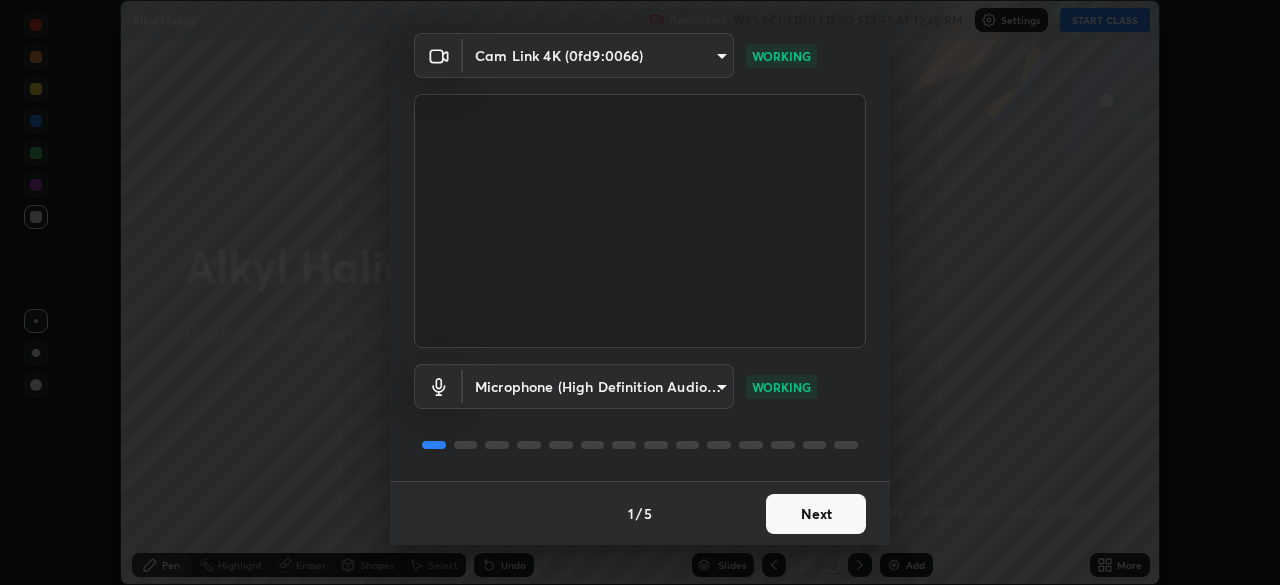click on "Next" at bounding box center (816, 514) 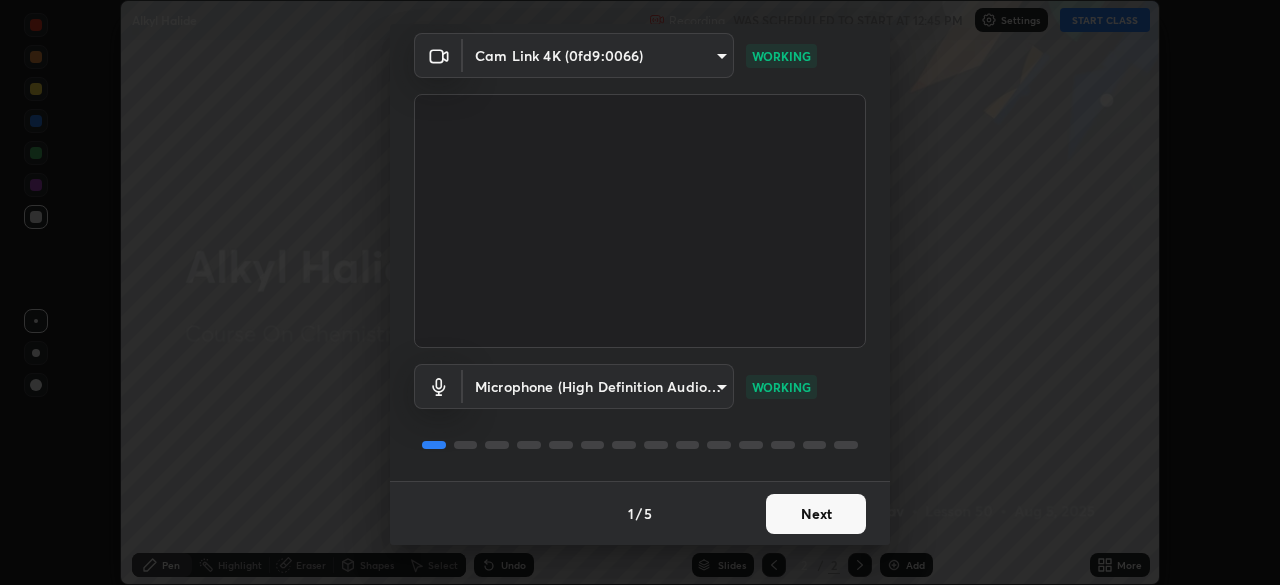 scroll, scrollTop: 0, scrollLeft: 0, axis: both 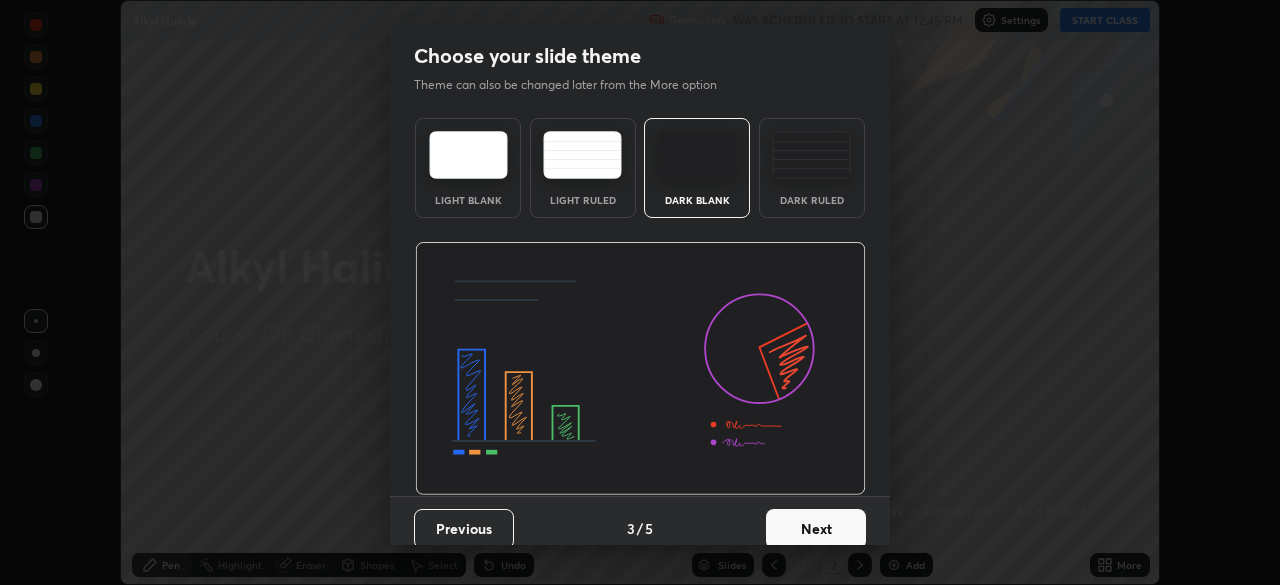 click on "Next" at bounding box center (816, 529) 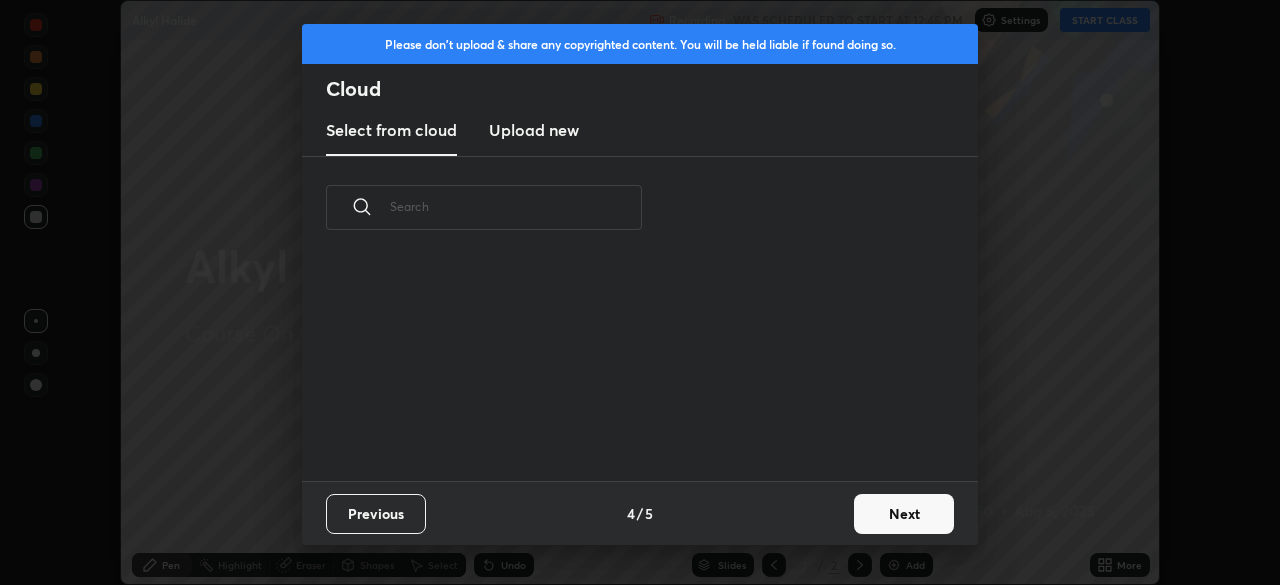 click on "Next" at bounding box center (904, 514) 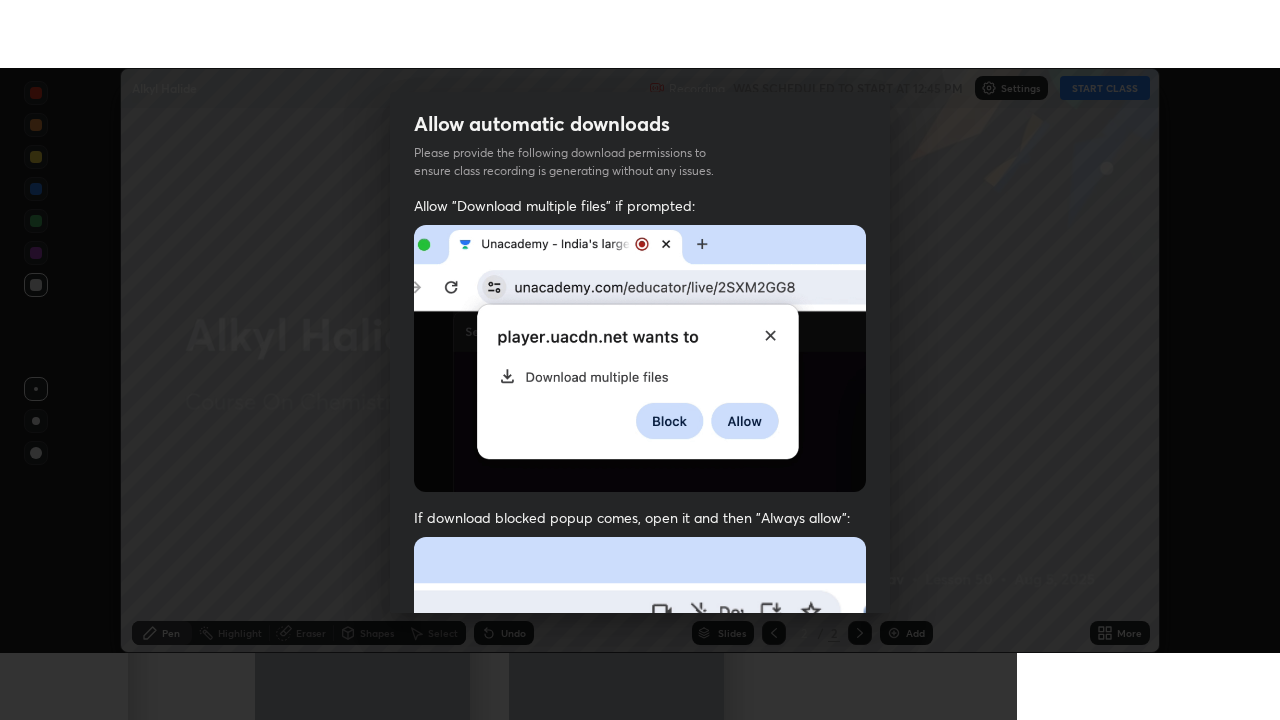scroll, scrollTop: 479, scrollLeft: 0, axis: vertical 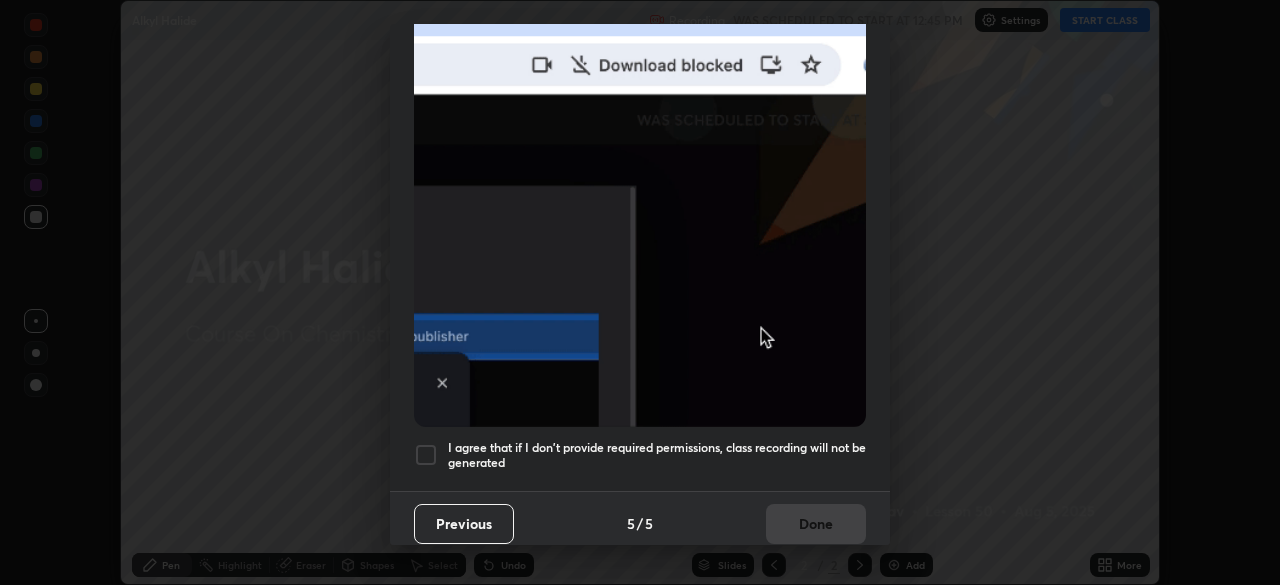 click on "I agree that if I don't provide required permissions, class recording will not be generated" at bounding box center (657, 455) 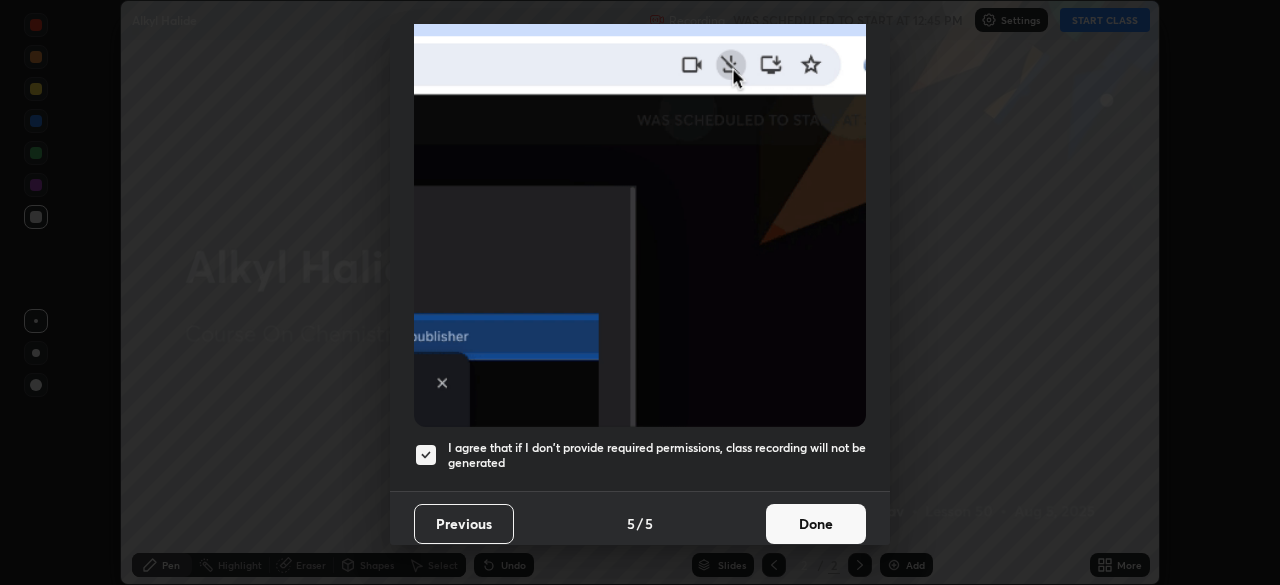 click on "Done" at bounding box center (816, 524) 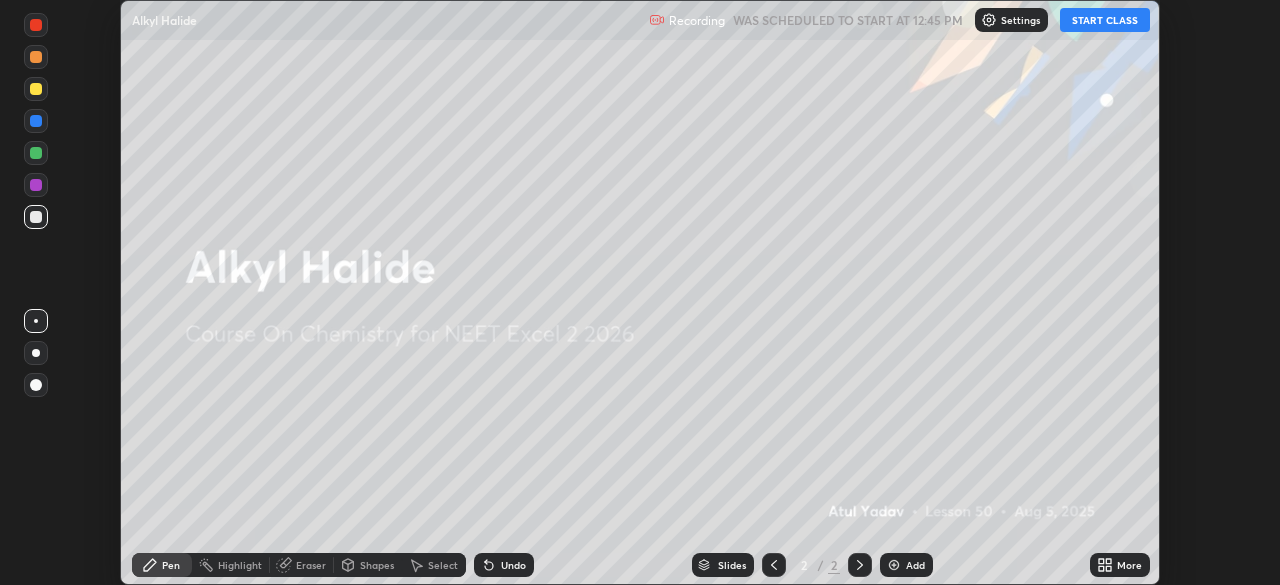 click on "START CLASS" at bounding box center (1105, 20) 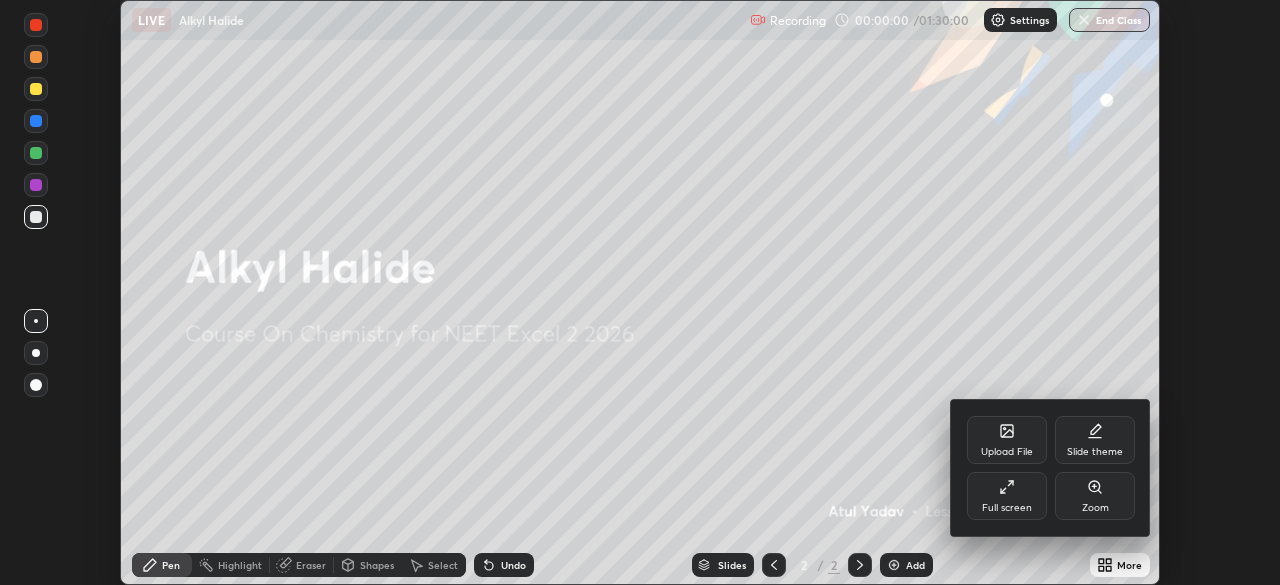 click on "Full screen" at bounding box center [1007, 496] 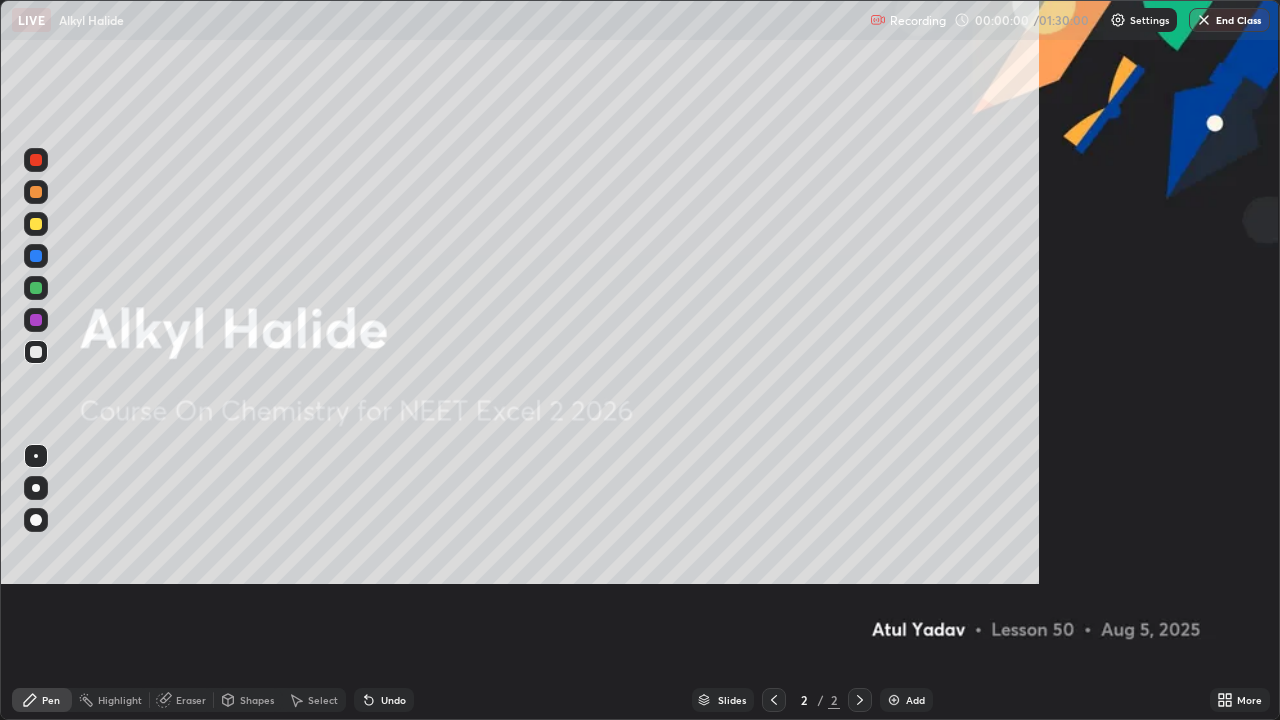 scroll, scrollTop: 99280, scrollLeft: 98720, axis: both 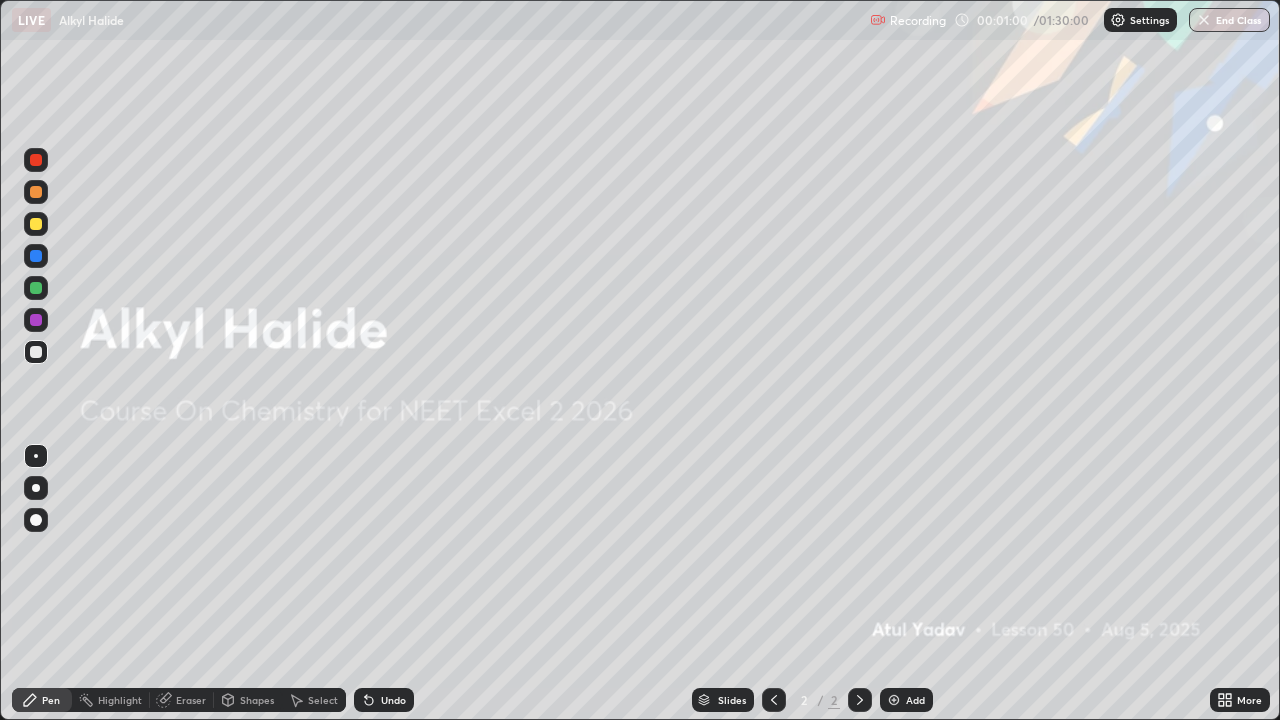 click at bounding box center (894, 700) 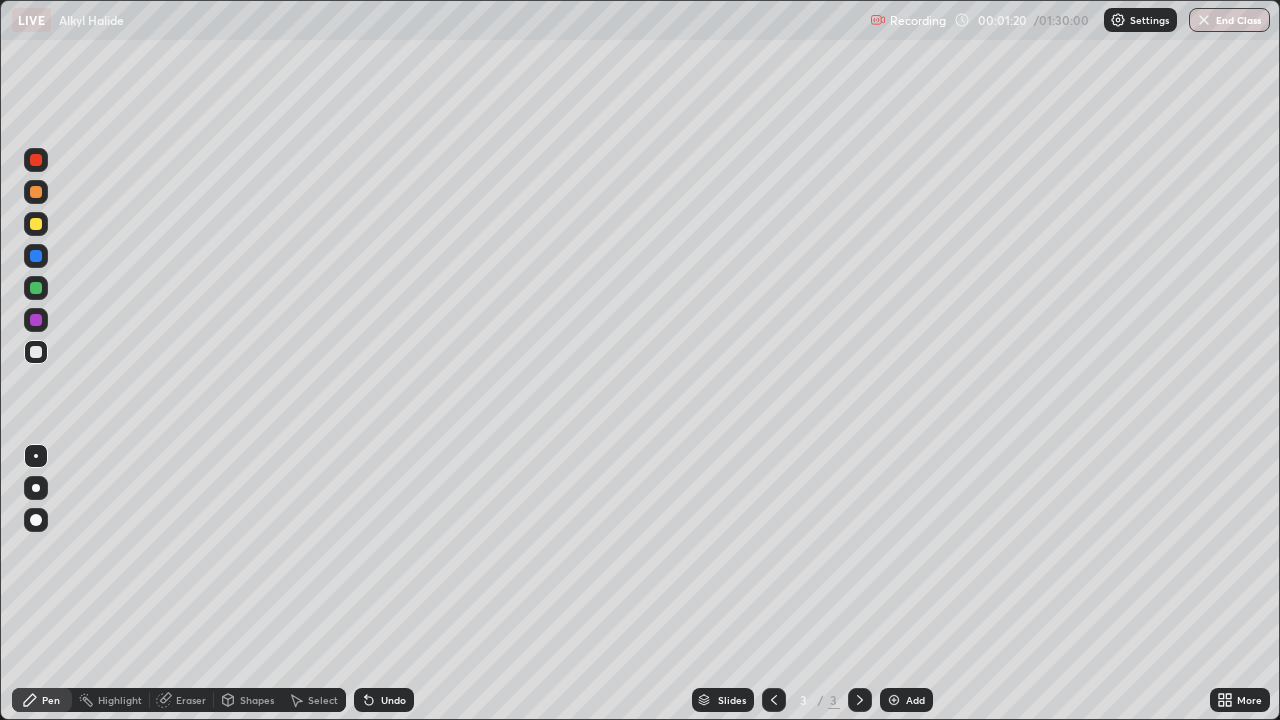 click at bounding box center (36, 488) 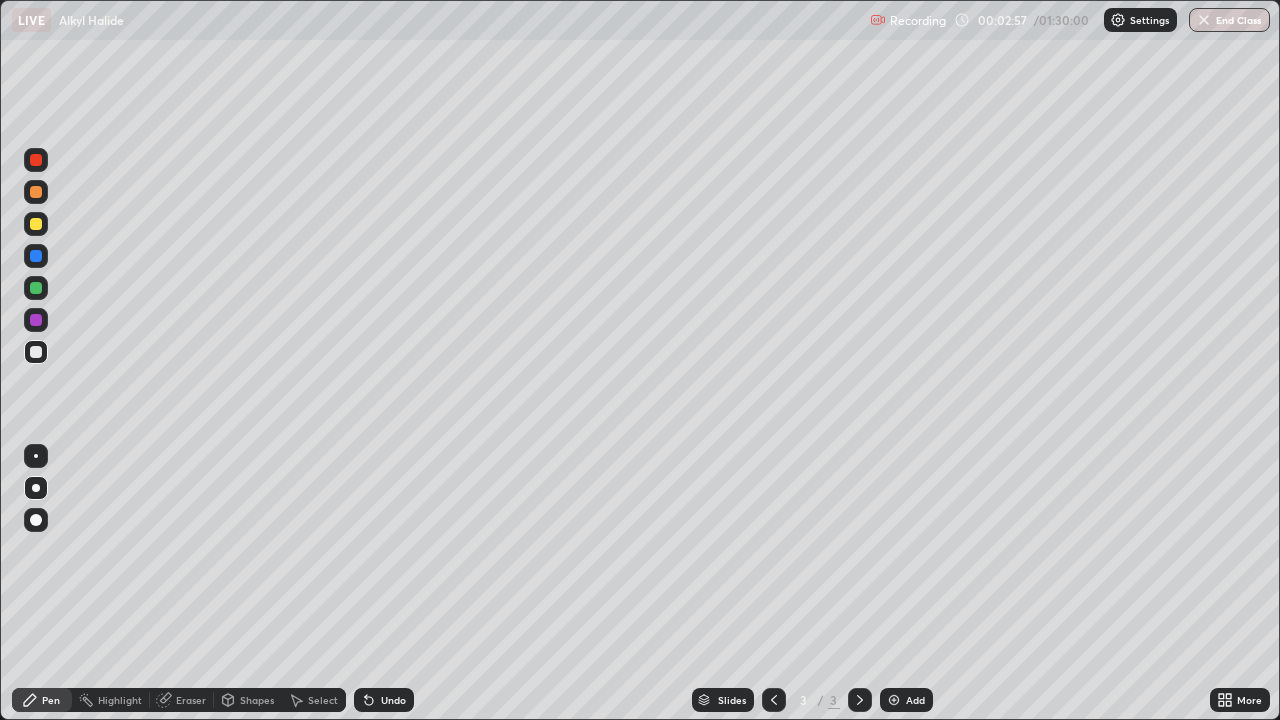 click on "Undo" at bounding box center [393, 700] 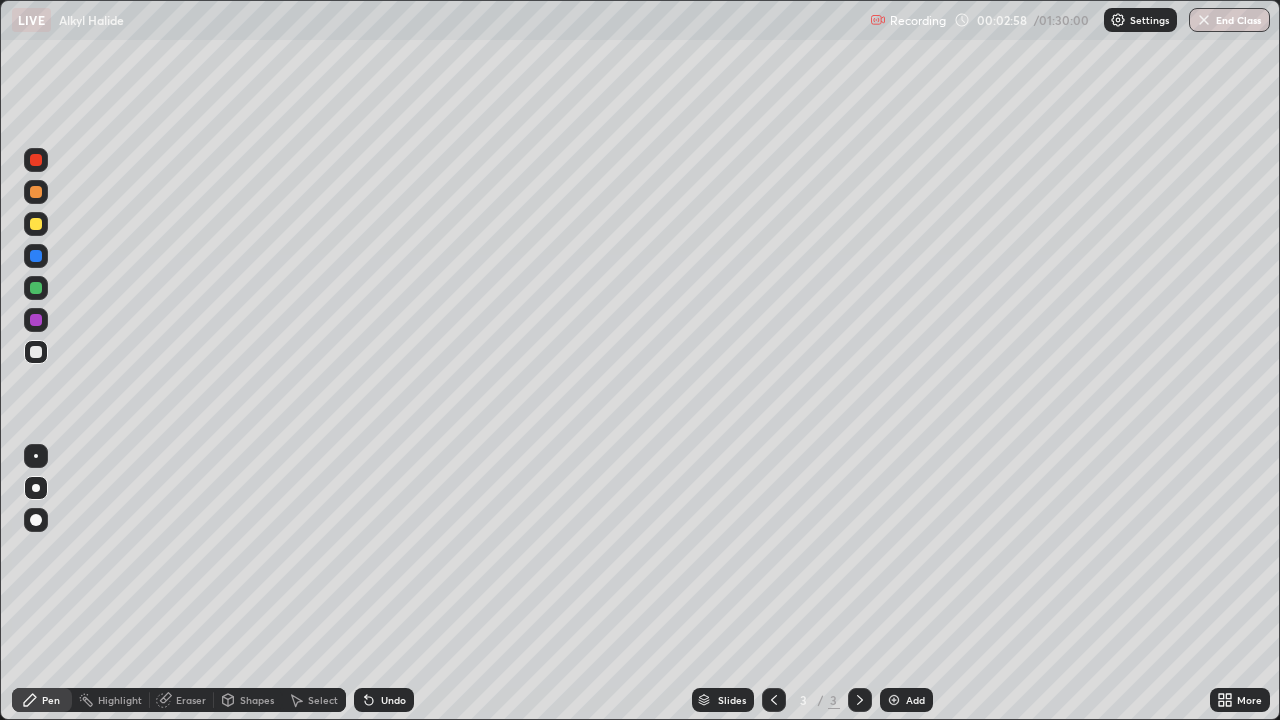 click on "Undo" at bounding box center (384, 700) 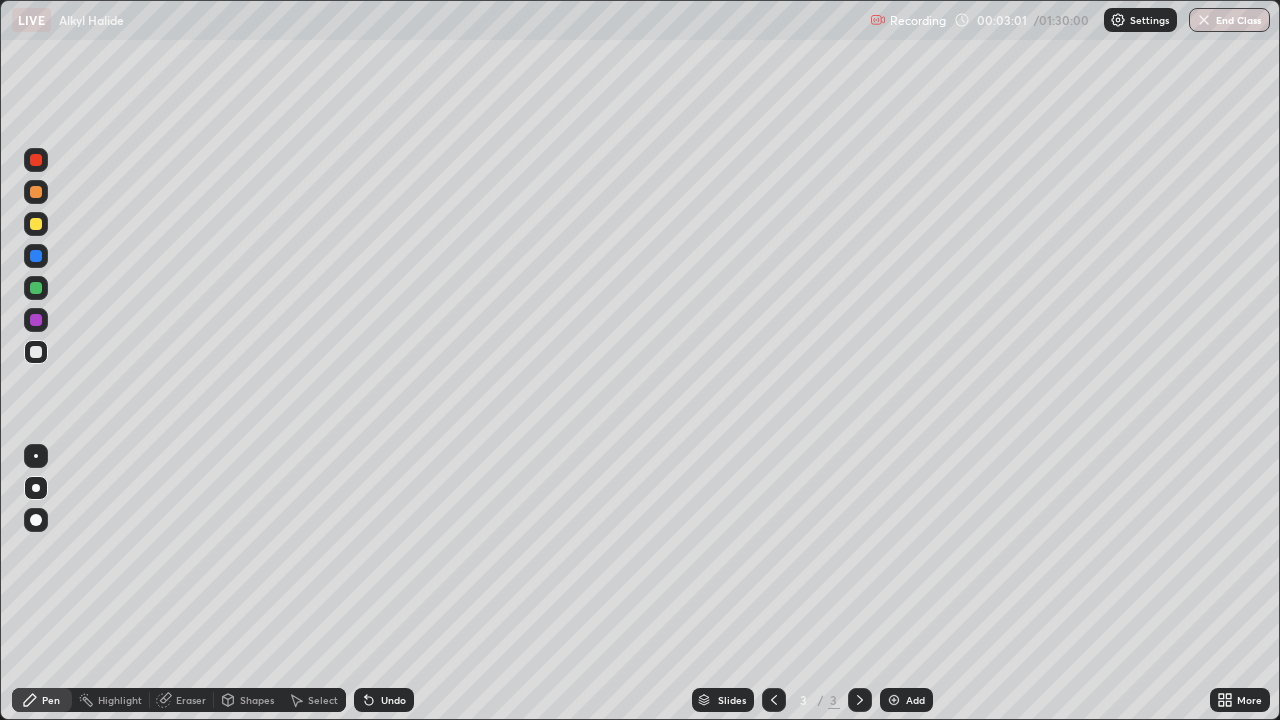 click on "Undo" at bounding box center (384, 700) 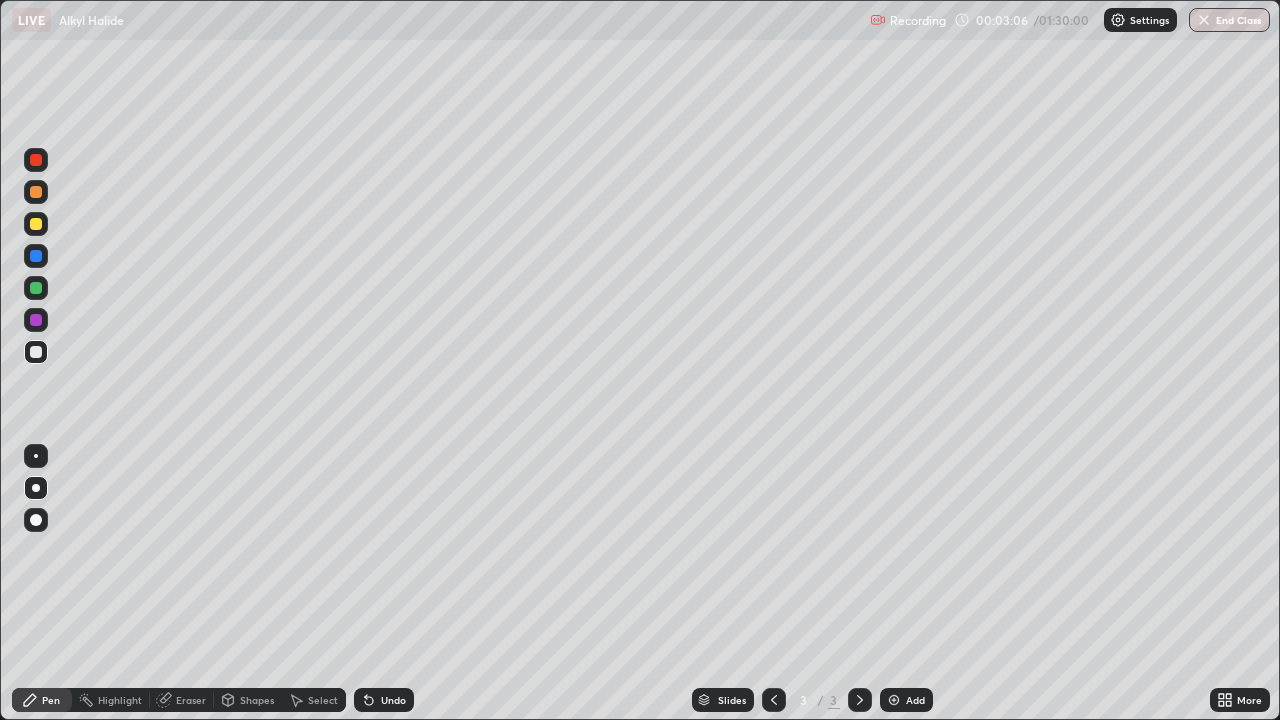 click on "Undo" at bounding box center [393, 700] 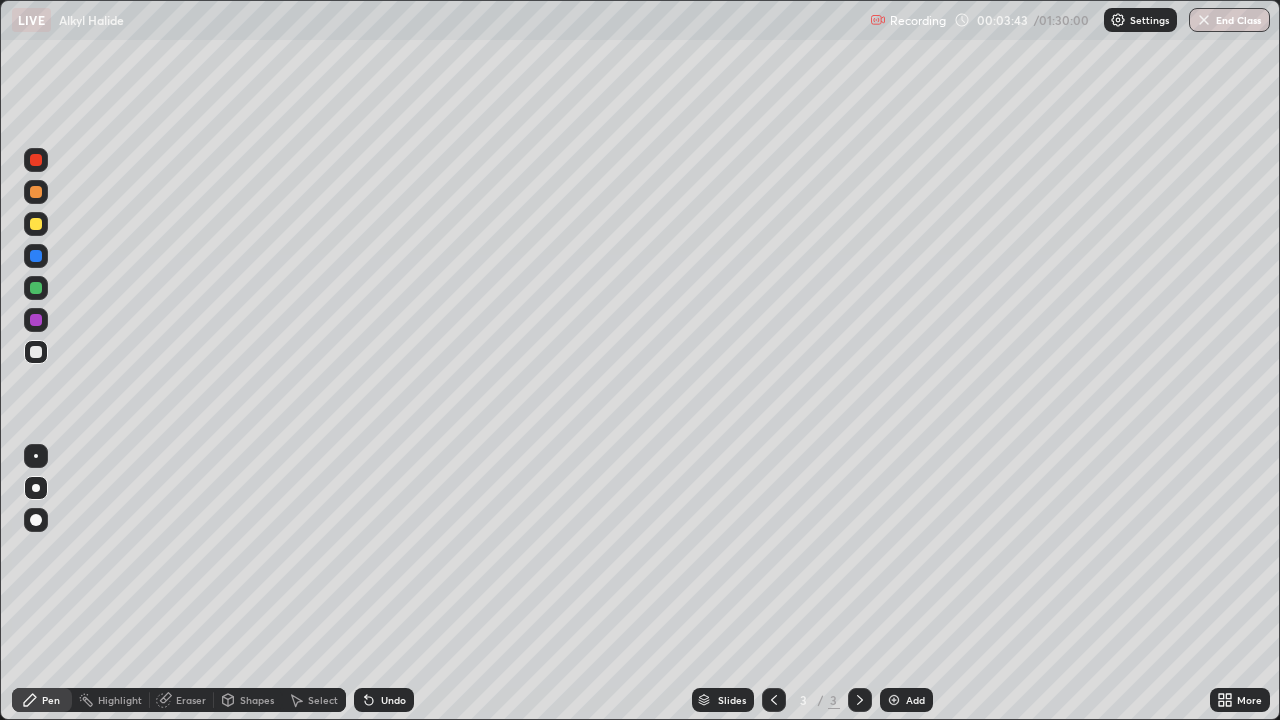 click on "Undo" at bounding box center (393, 700) 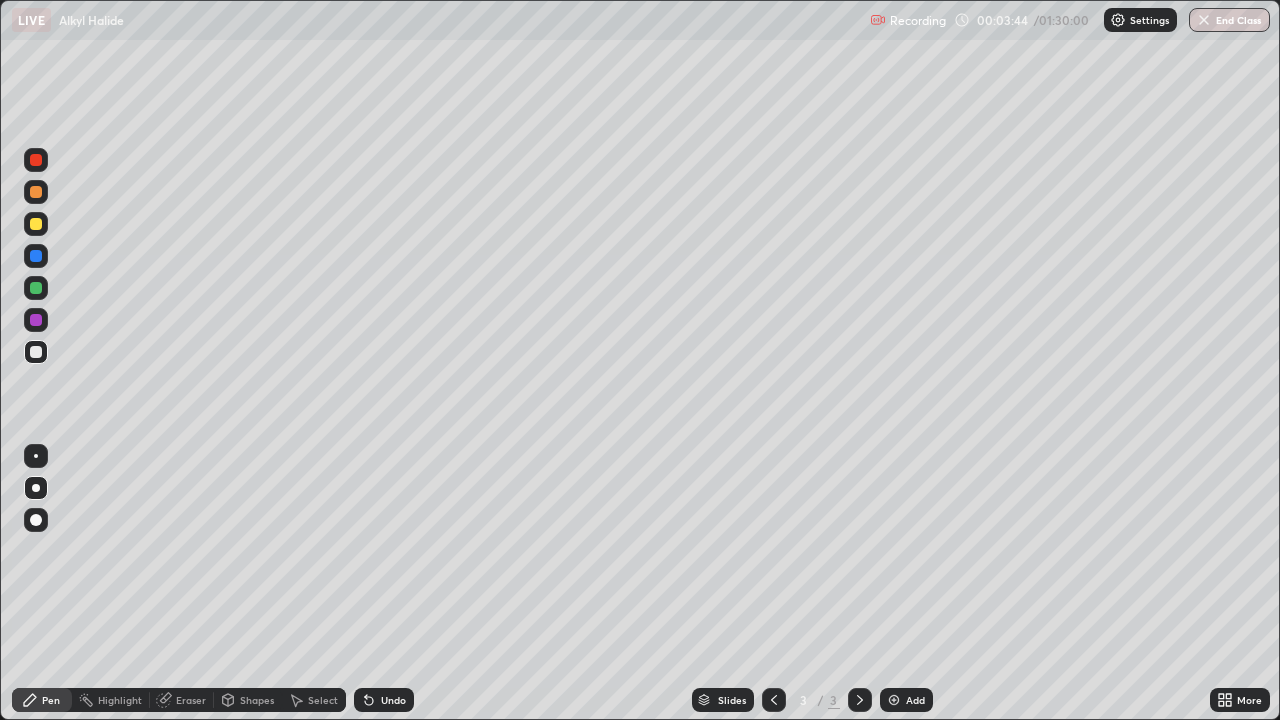 click on "Undo" at bounding box center [393, 700] 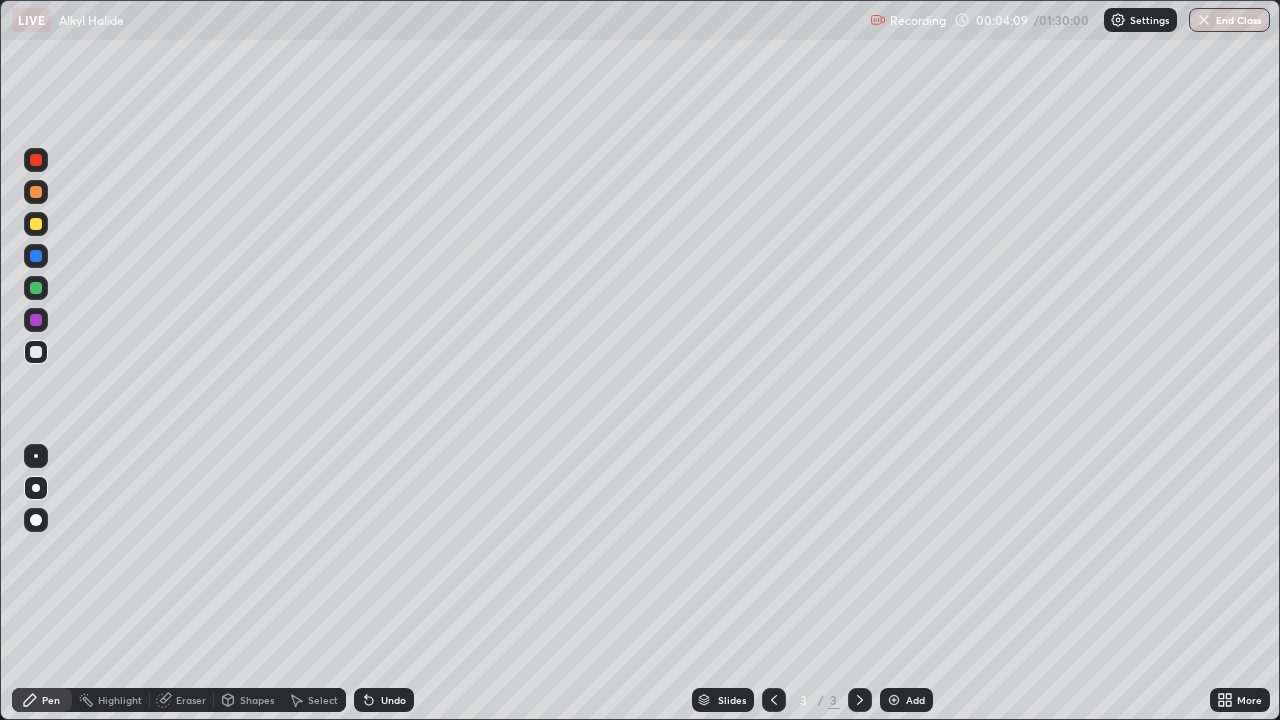 click on "Undo" at bounding box center [384, 700] 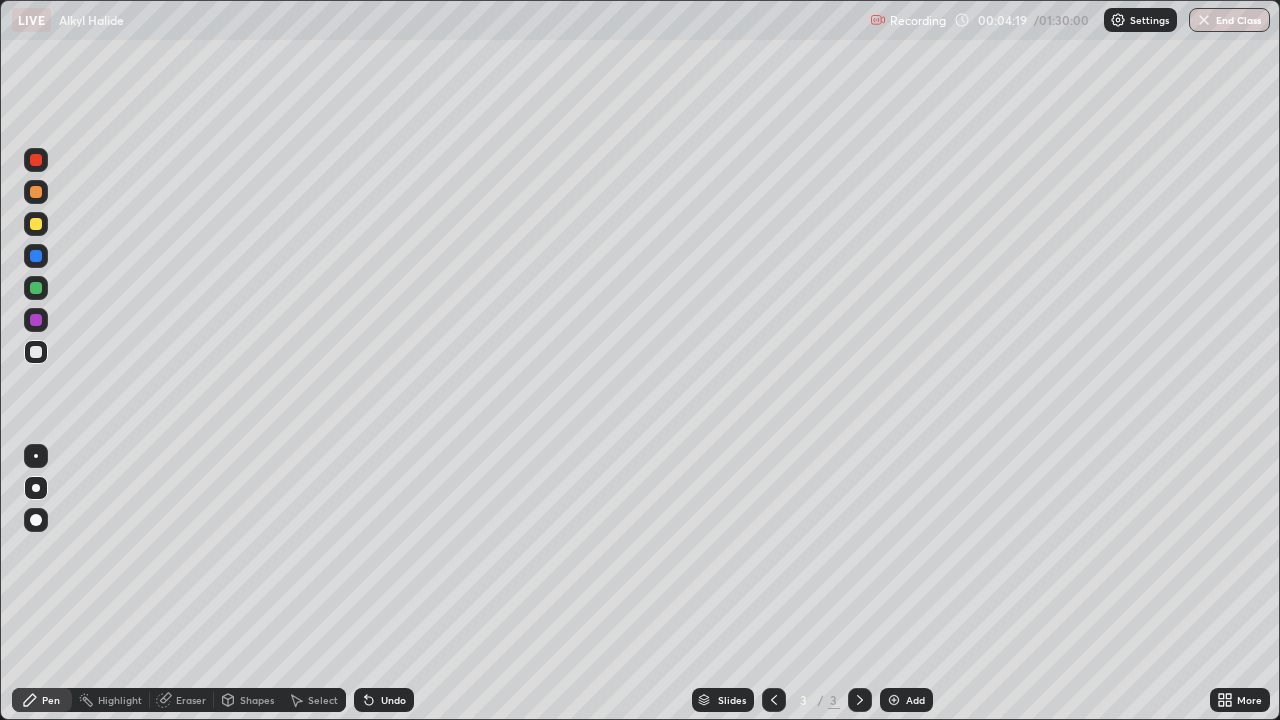 click at bounding box center (36, 160) 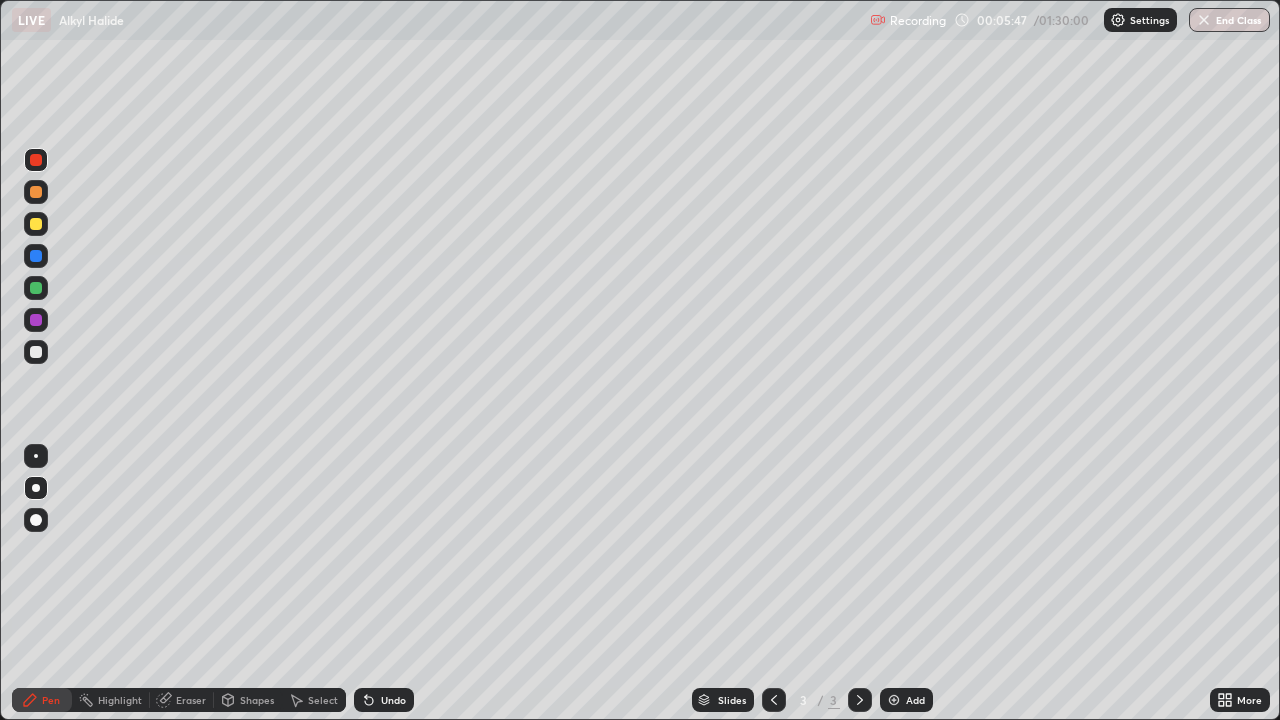 click at bounding box center [774, 700] 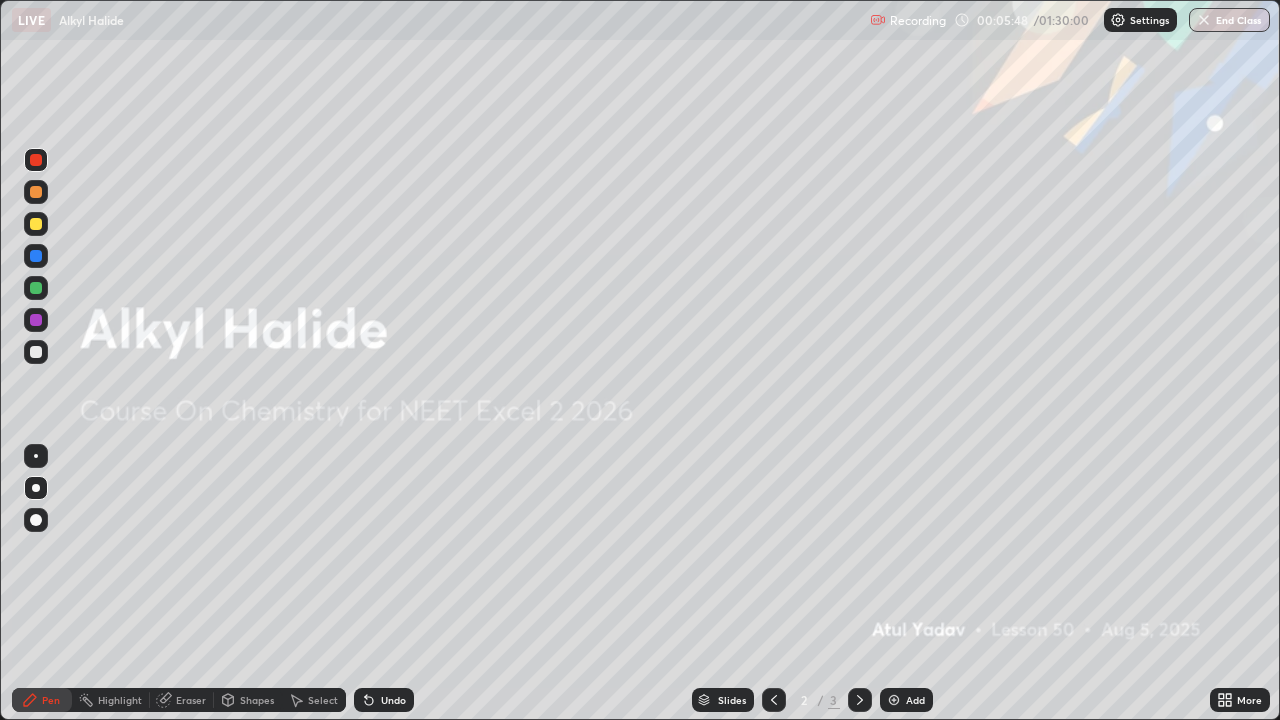 click 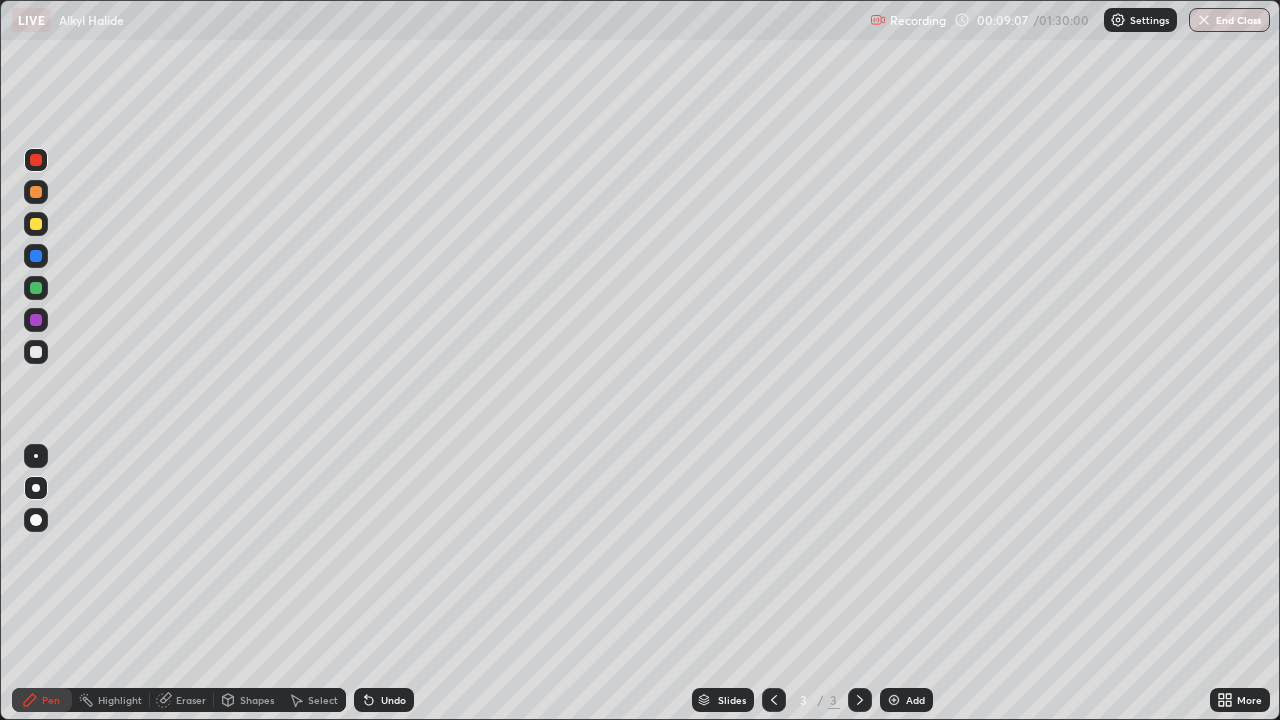 click 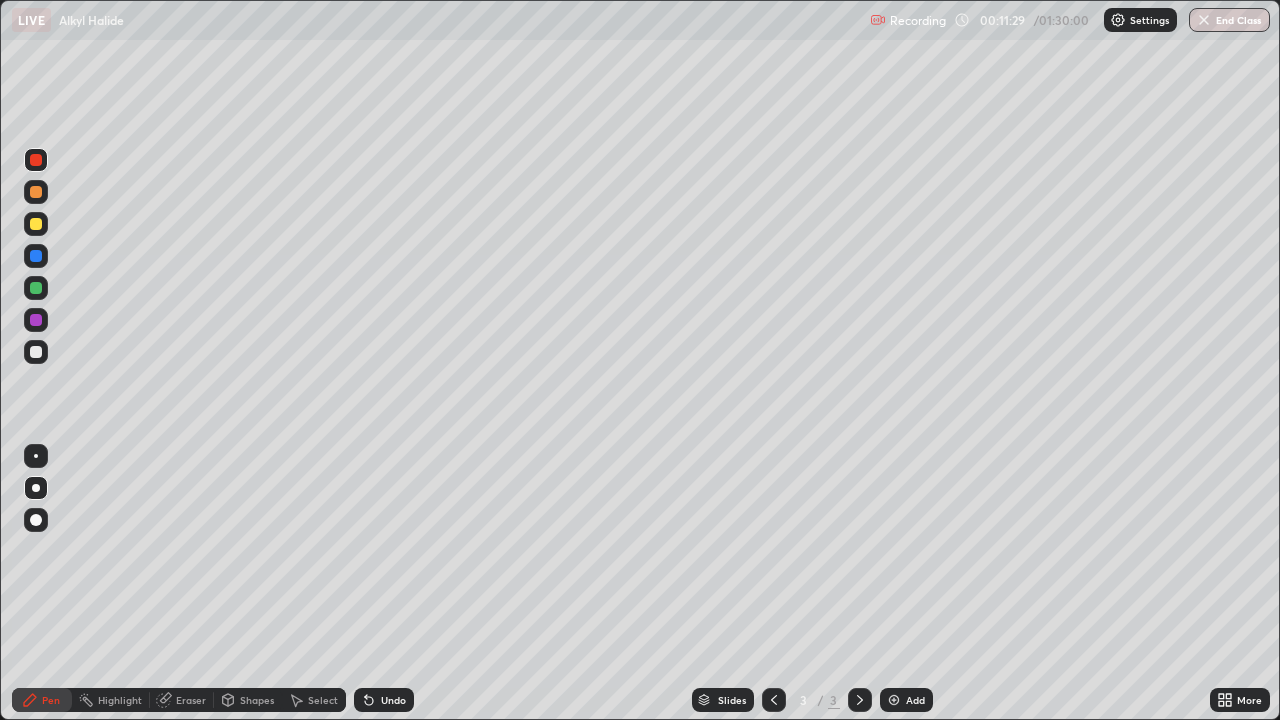 click on "Add" at bounding box center (915, 700) 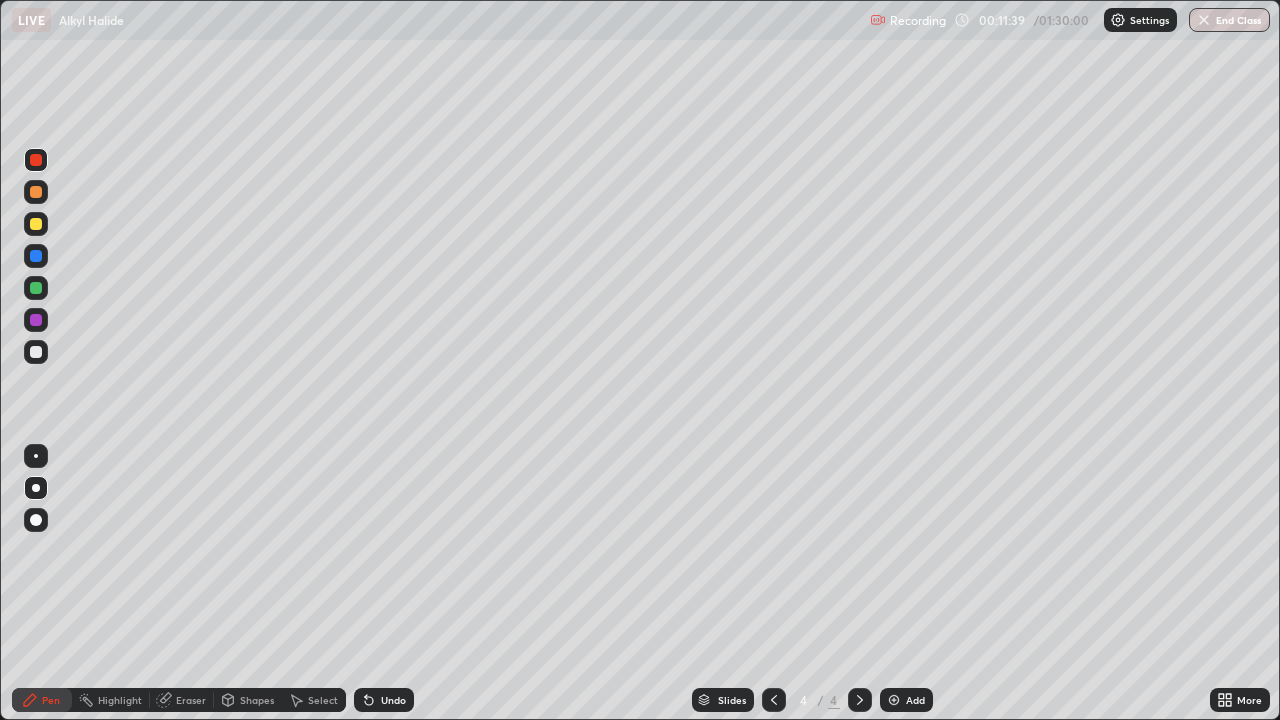 click at bounding box center (36, 320) 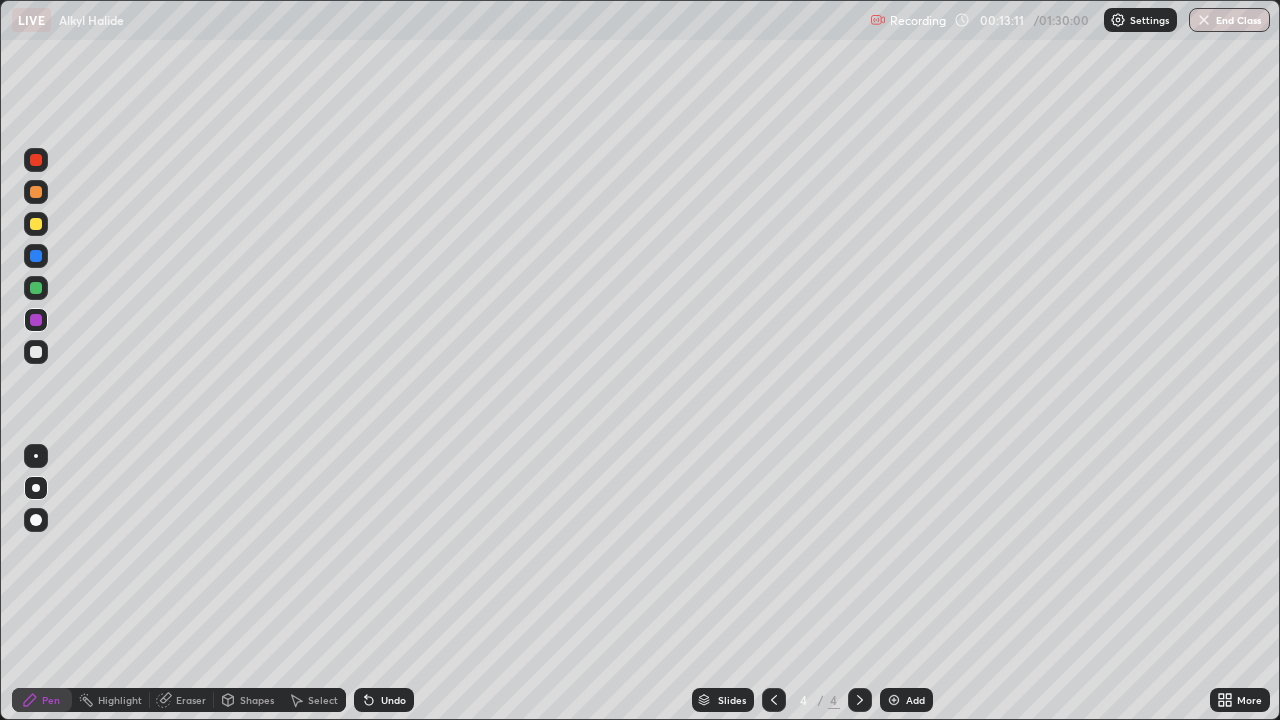 click on "Eraser" at bounding box center [191, 700] 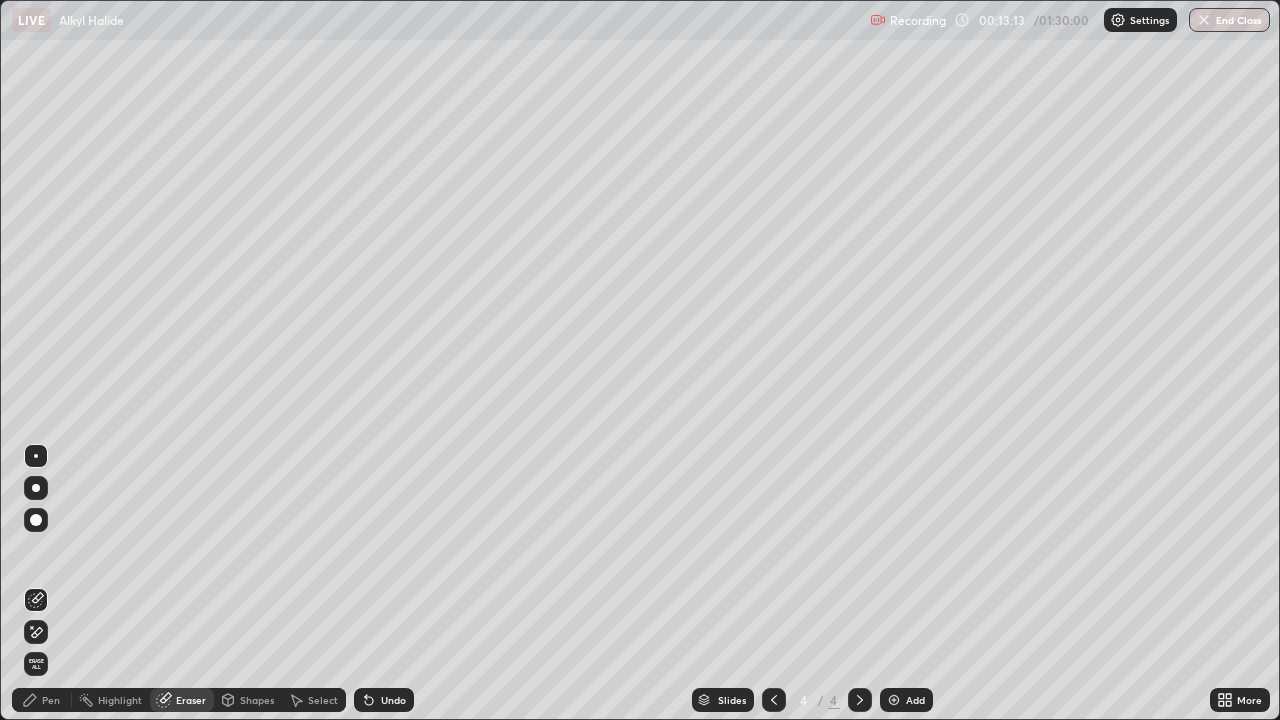 click 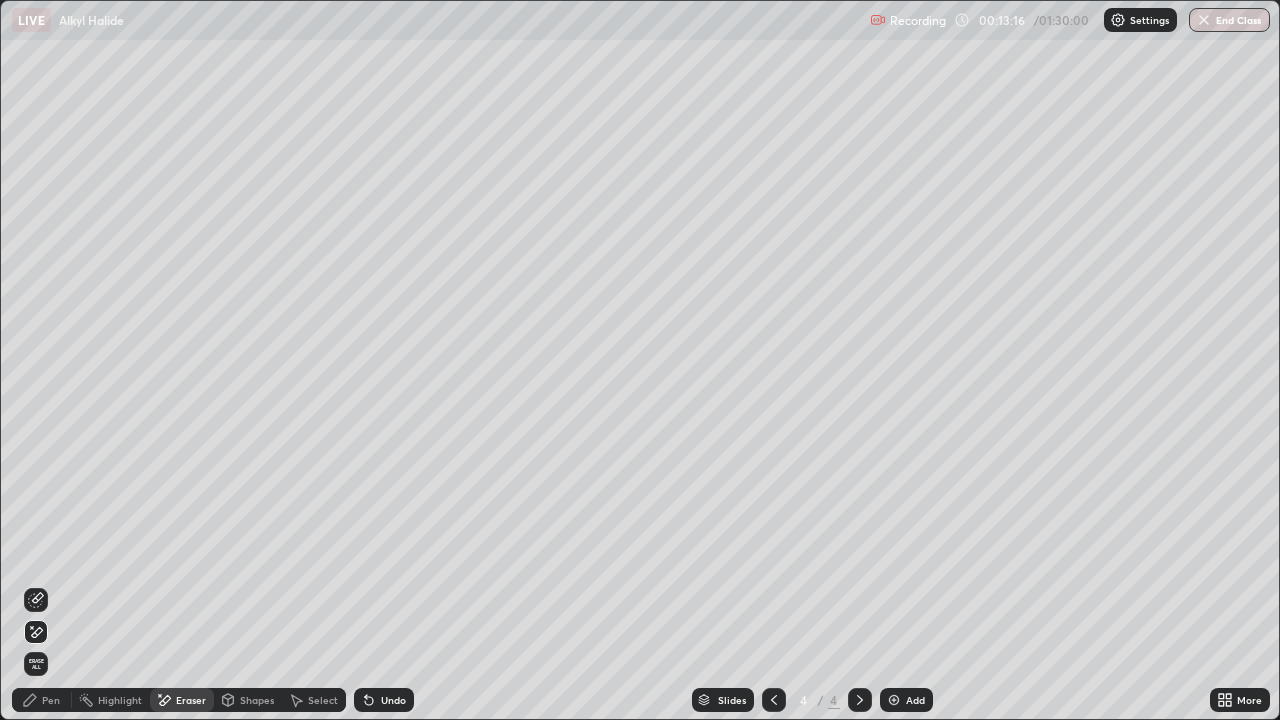 click on "Pen" at bounding box center [51, 700] 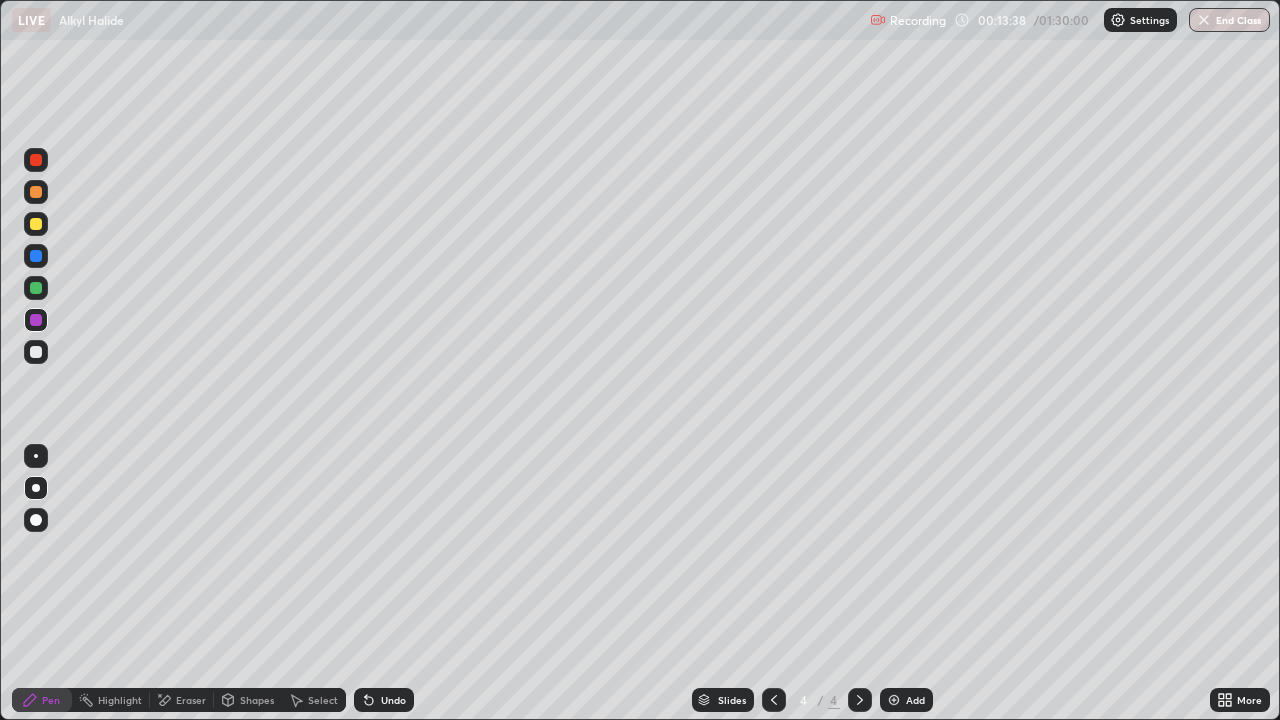 click at bounding box center [36, 160] 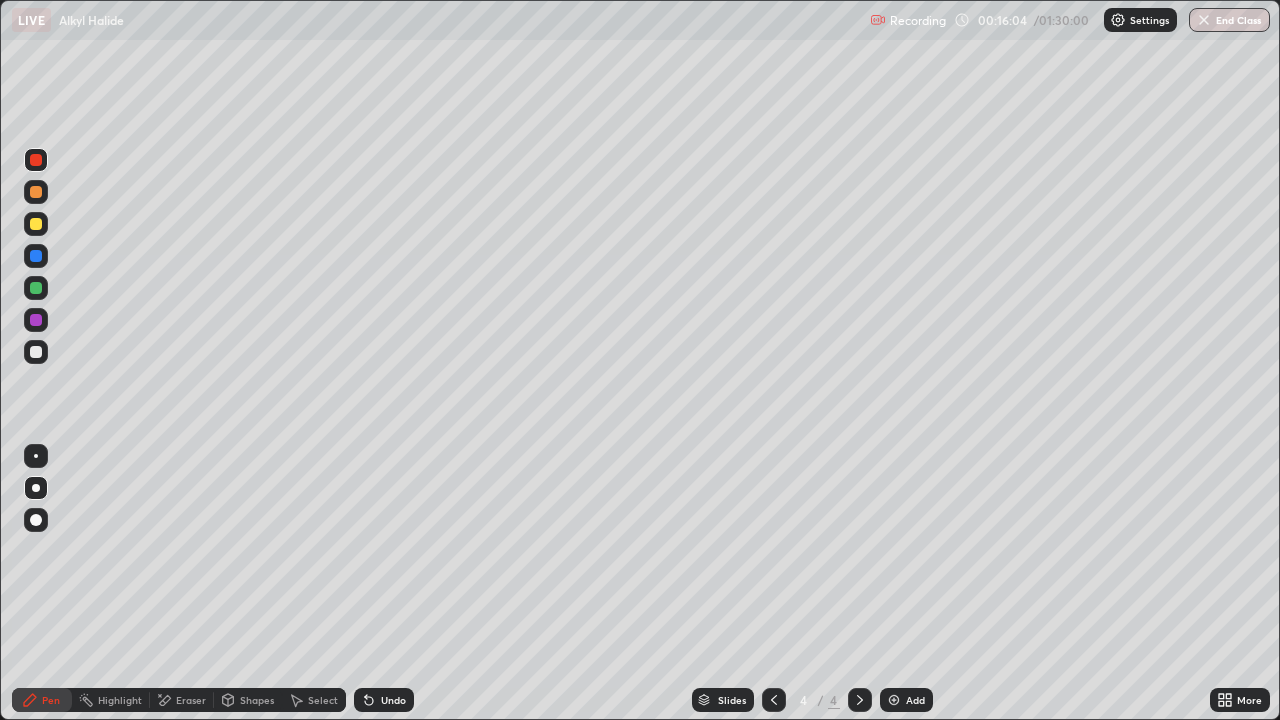 click at bounding box center (36, 256) 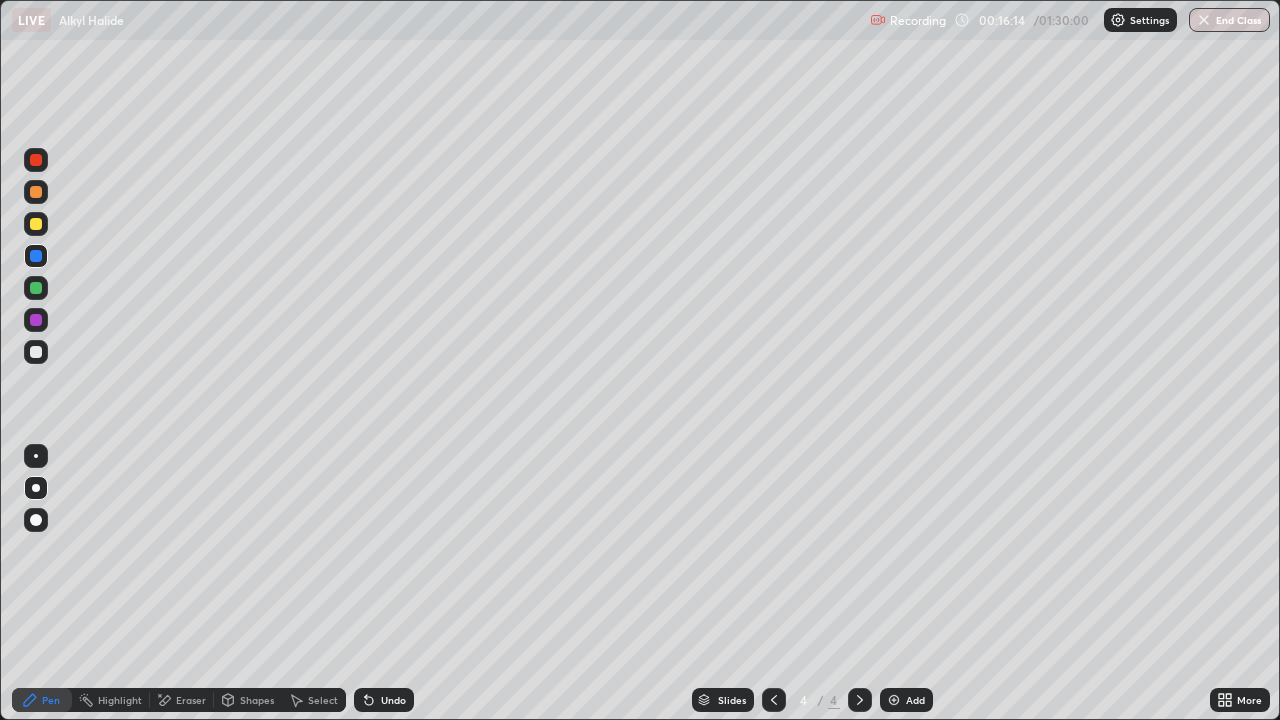 click on "Undo" at bounding box center [393, 700] 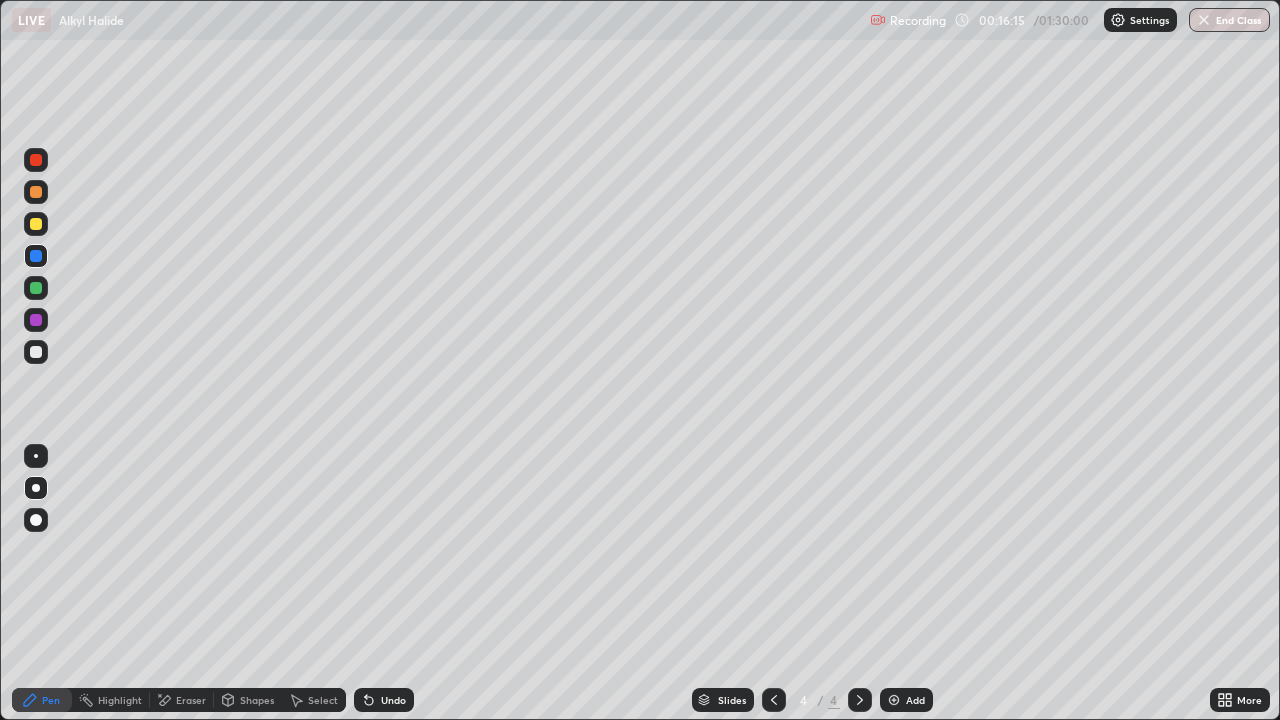 click on "Undo" at bounding box center [393, 700] 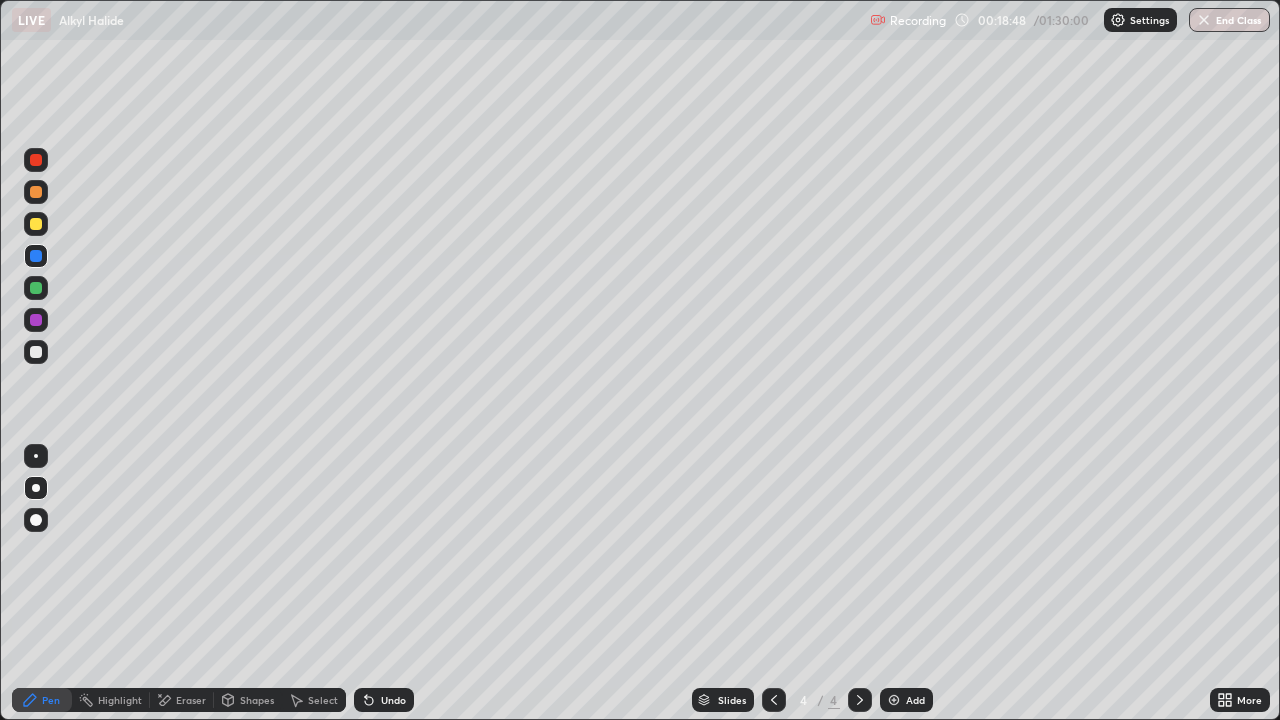 click 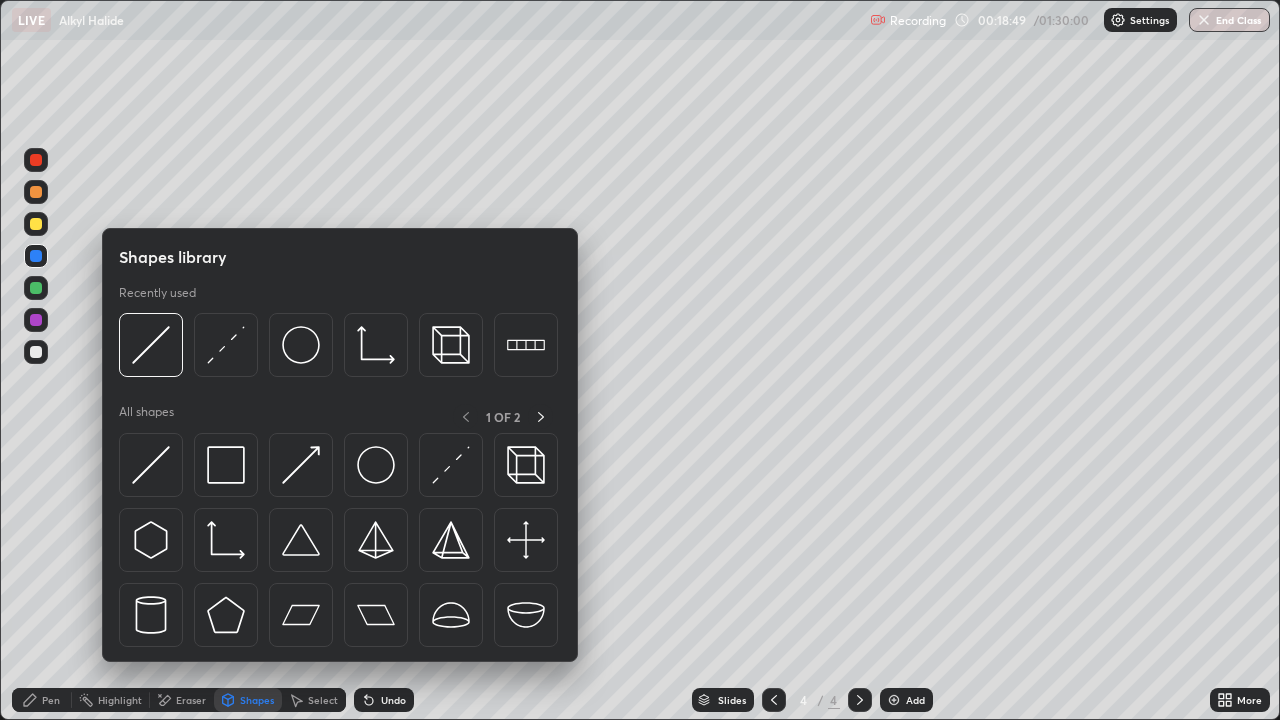click on "Eraser" at bounding box center [191, 700] 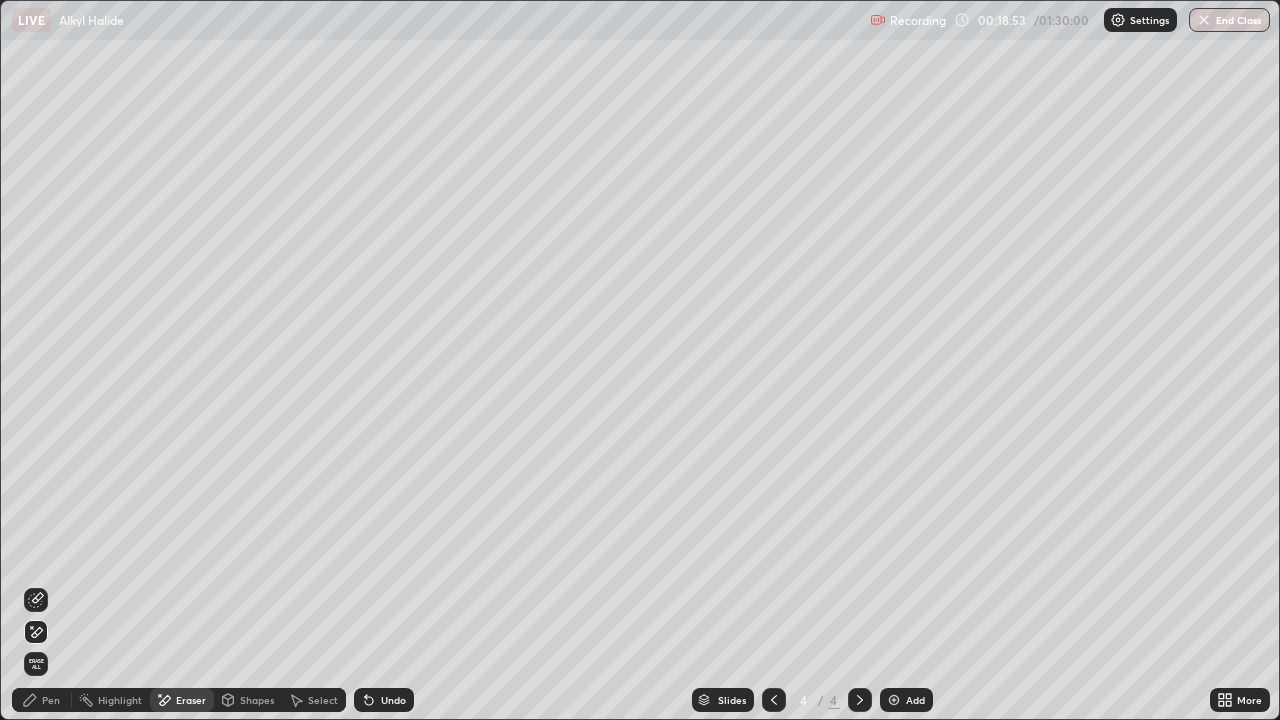 click on "Pen" at bounding box center (51, 700) 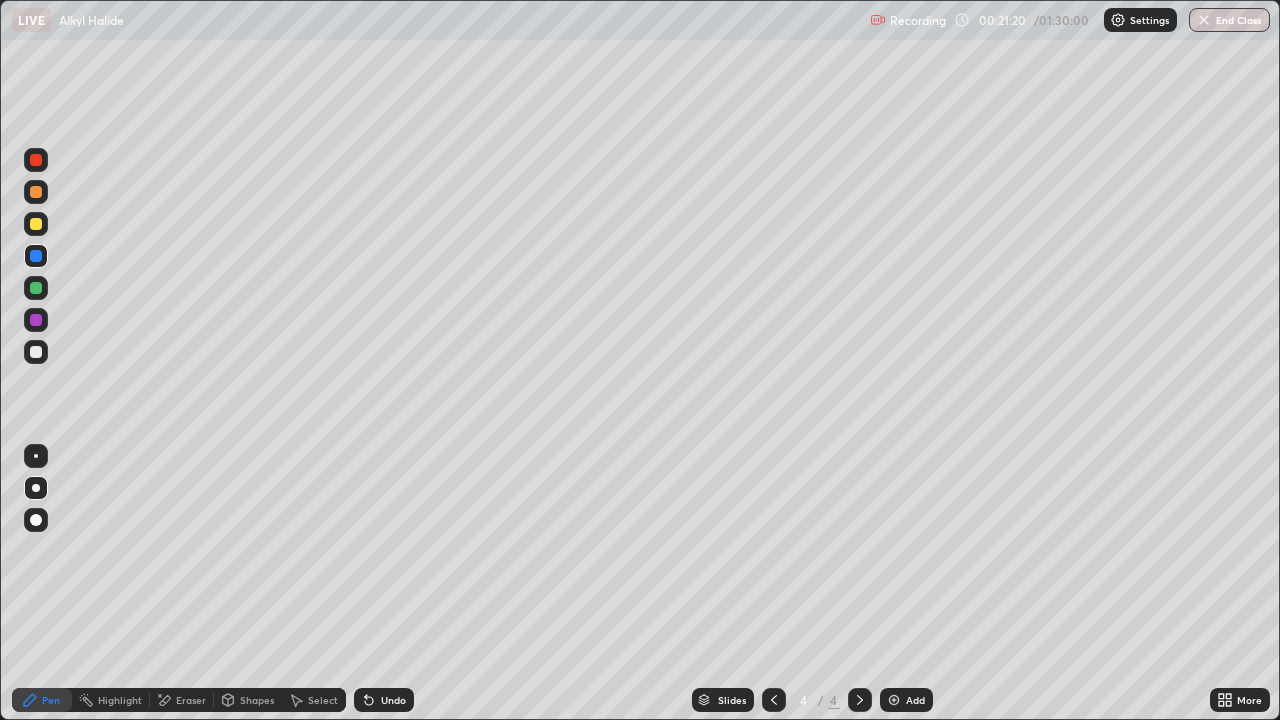 click 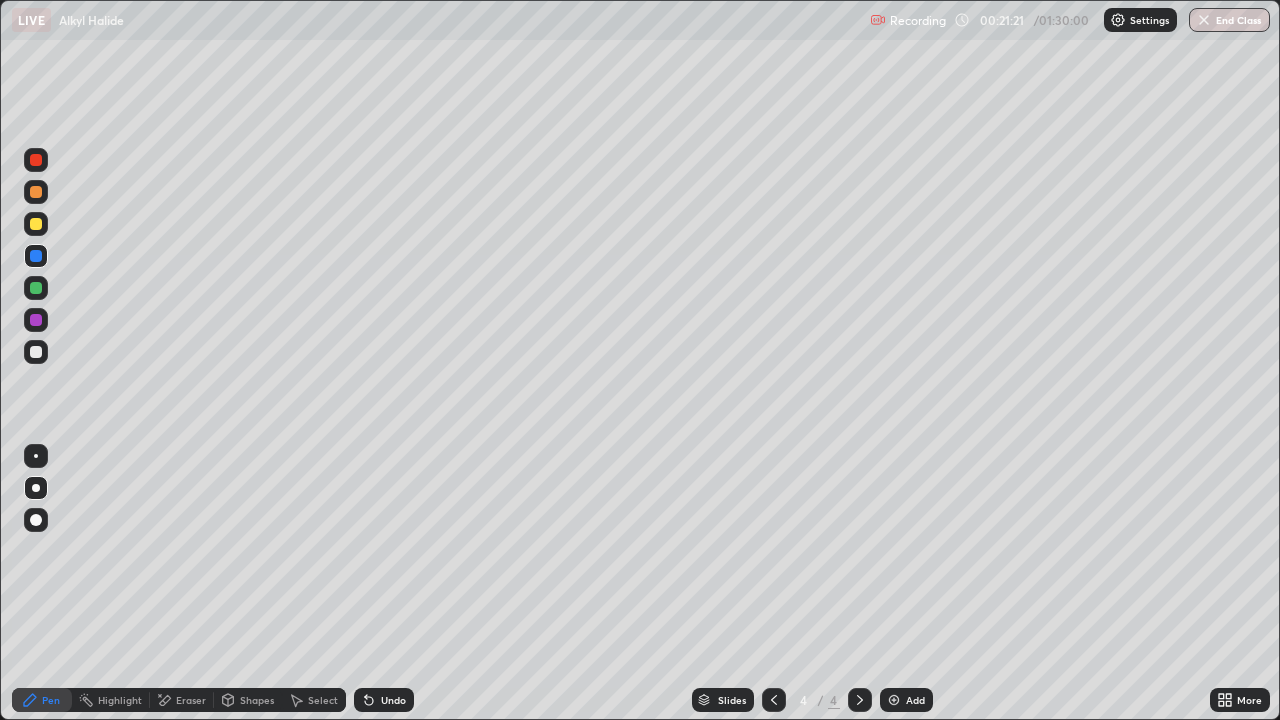 click 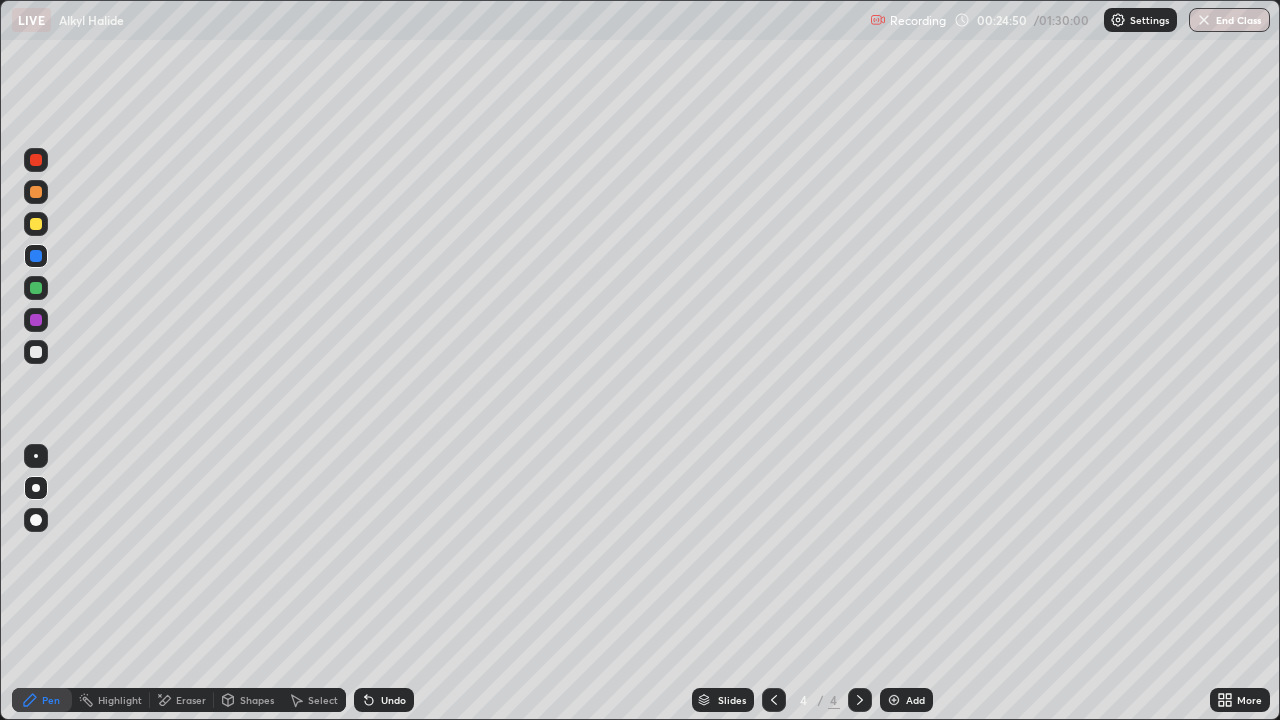 click on "Undo" at bounding box center [393, 700] 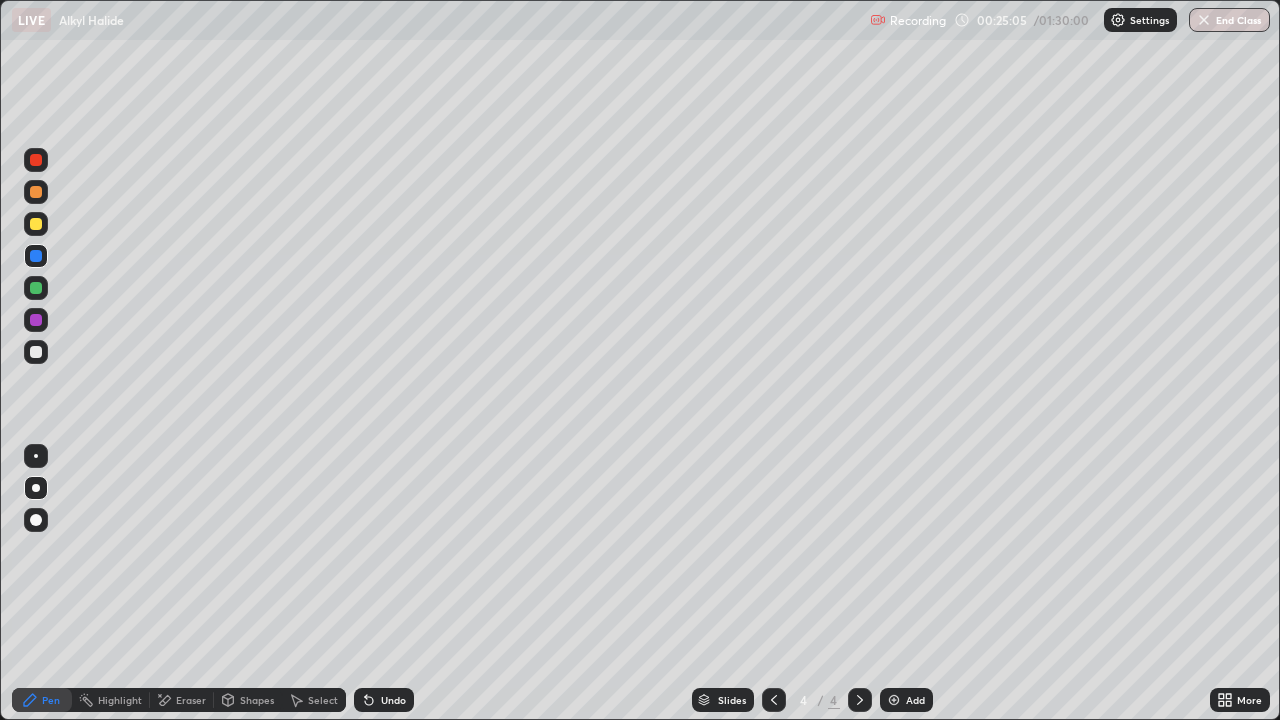 click at bounding box center [36, 320] 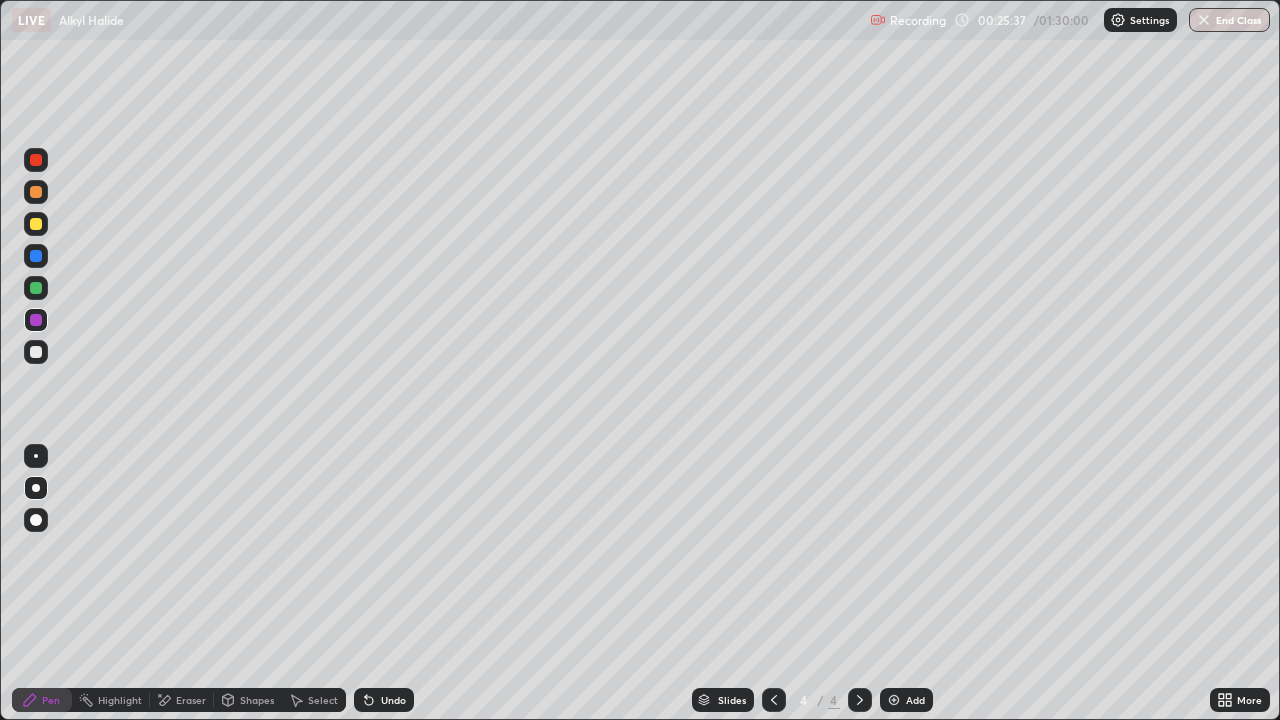 click on "Undo" at bounding box center [384, 700] 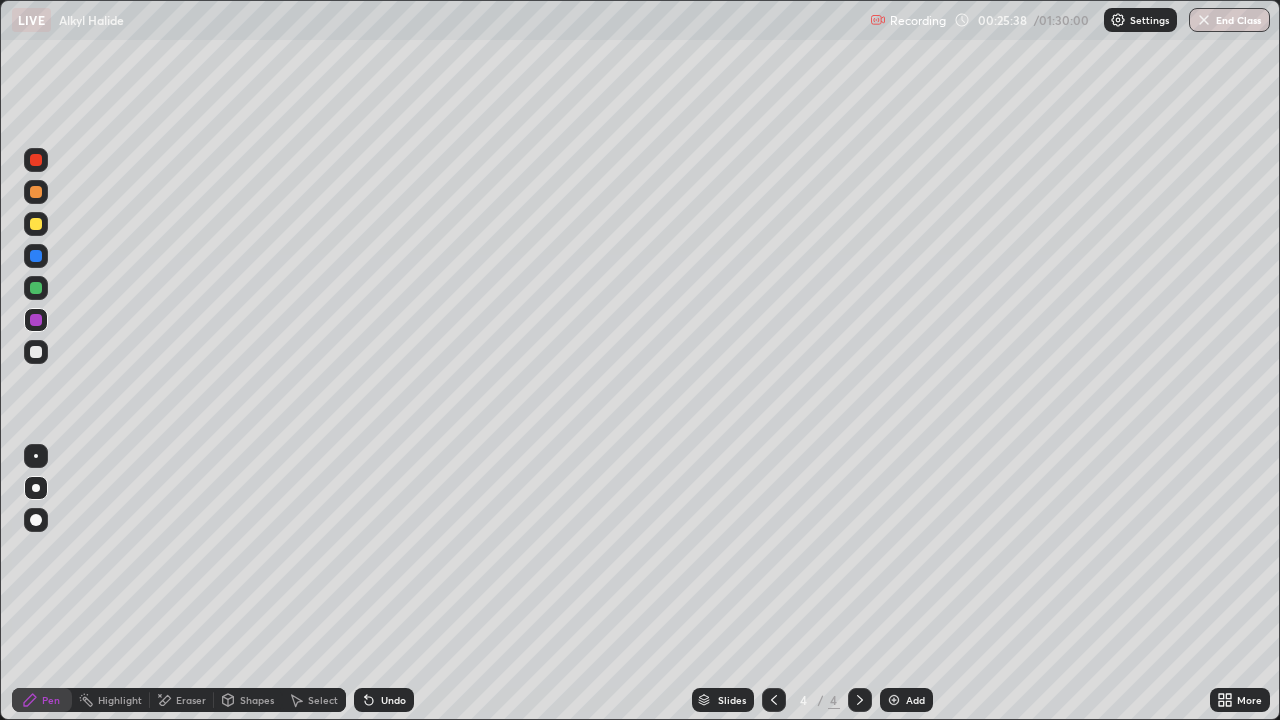 click on "Undo" at bounding box center [384, 700] 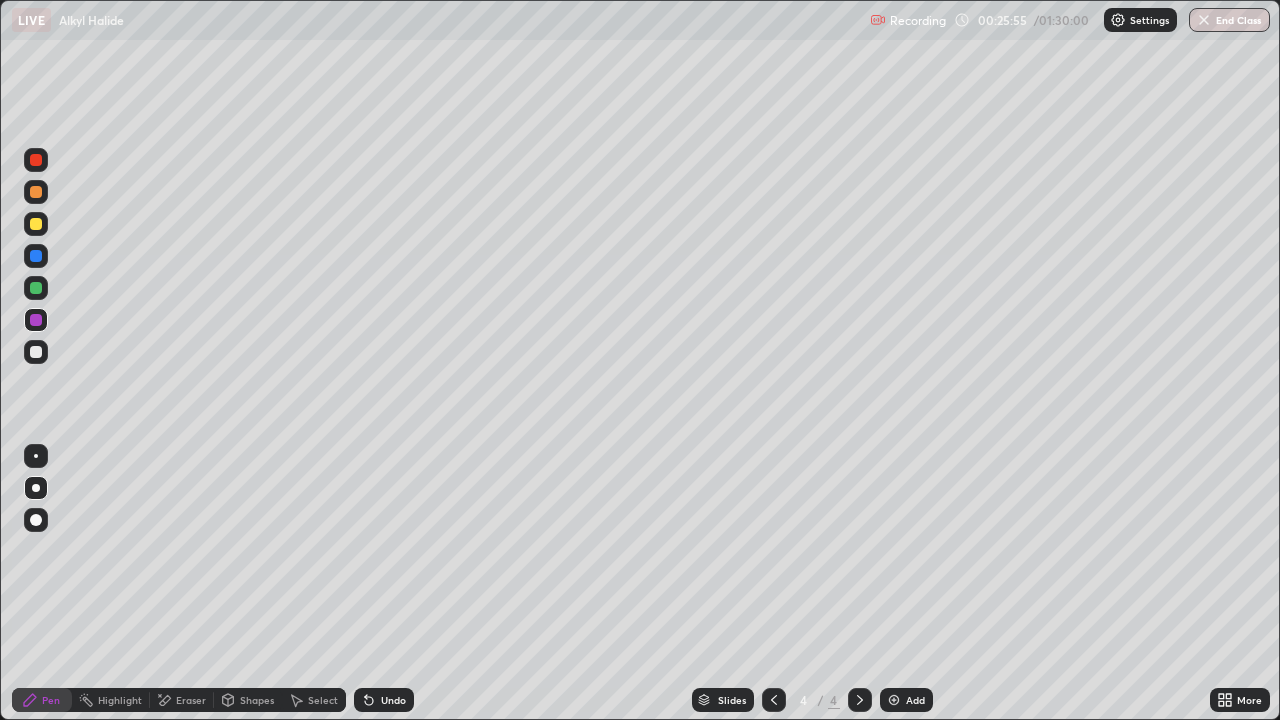 click on "Eraser" at bounding box center [191, 700] 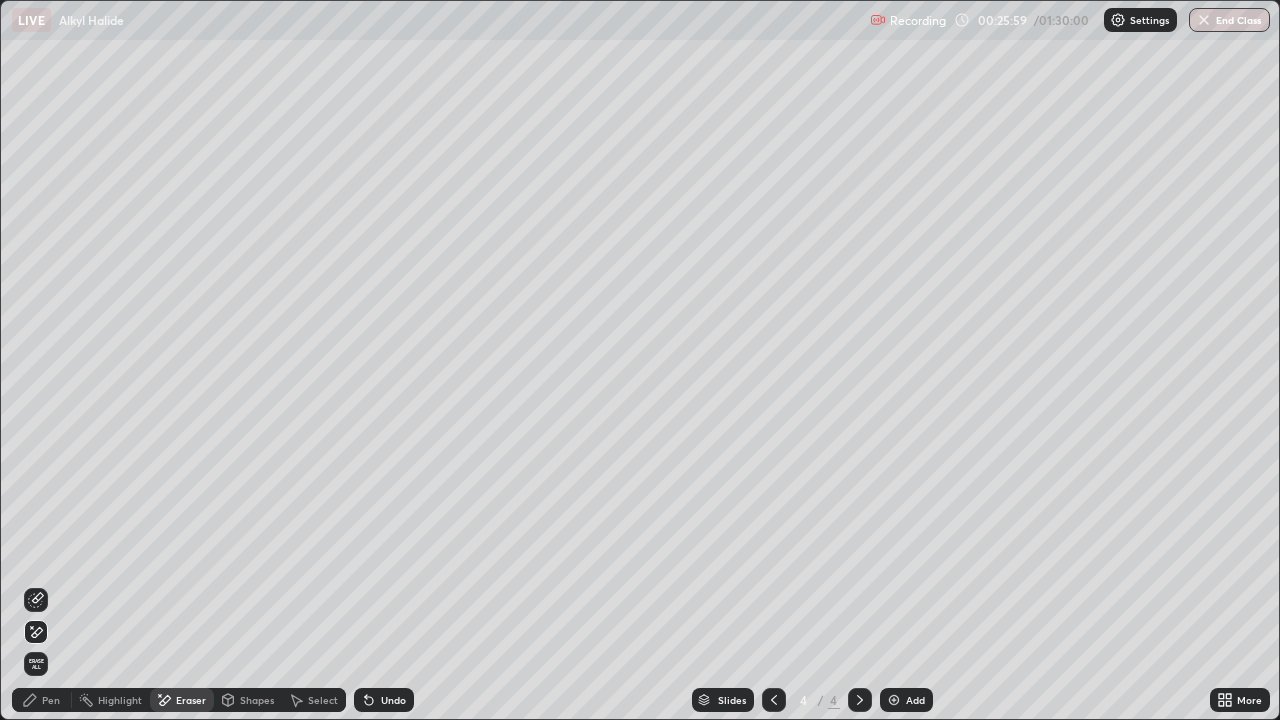 click on "Pen" at bounding box center (51, 700) 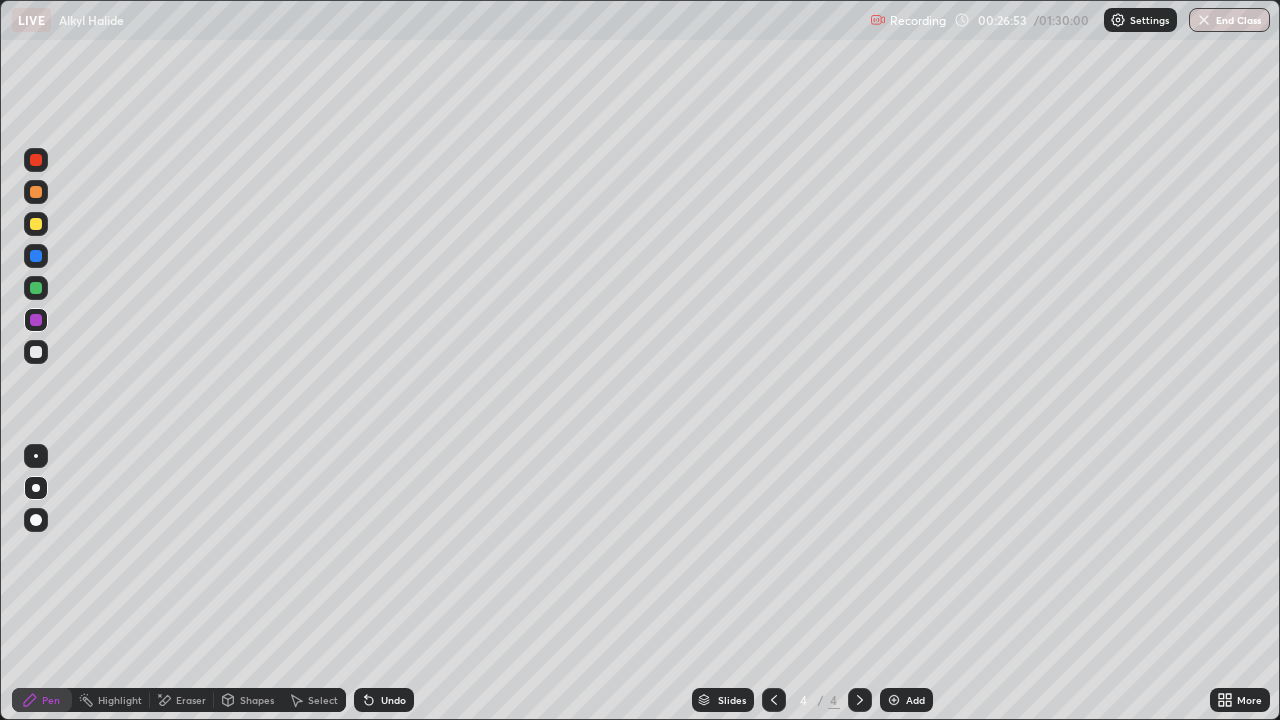 click on "Slides 4 / 4 Add" at bounding box center [812, 700] 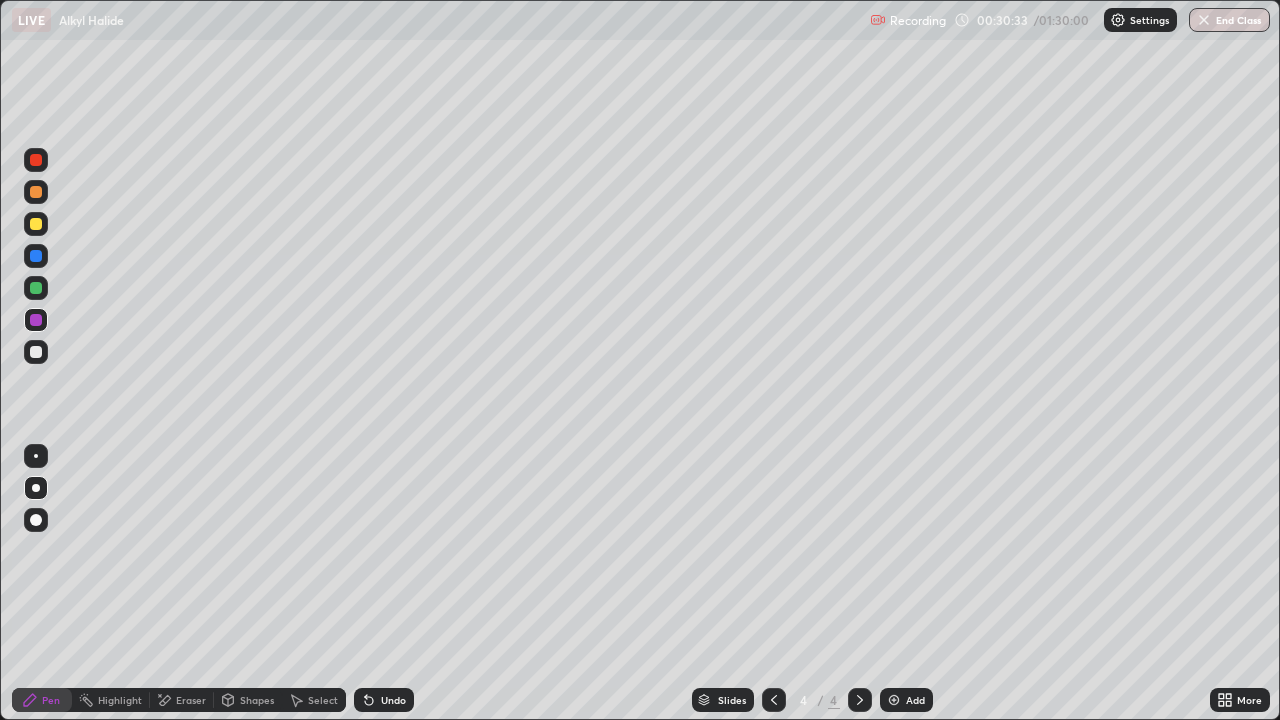click at bounding box center (894, 700) 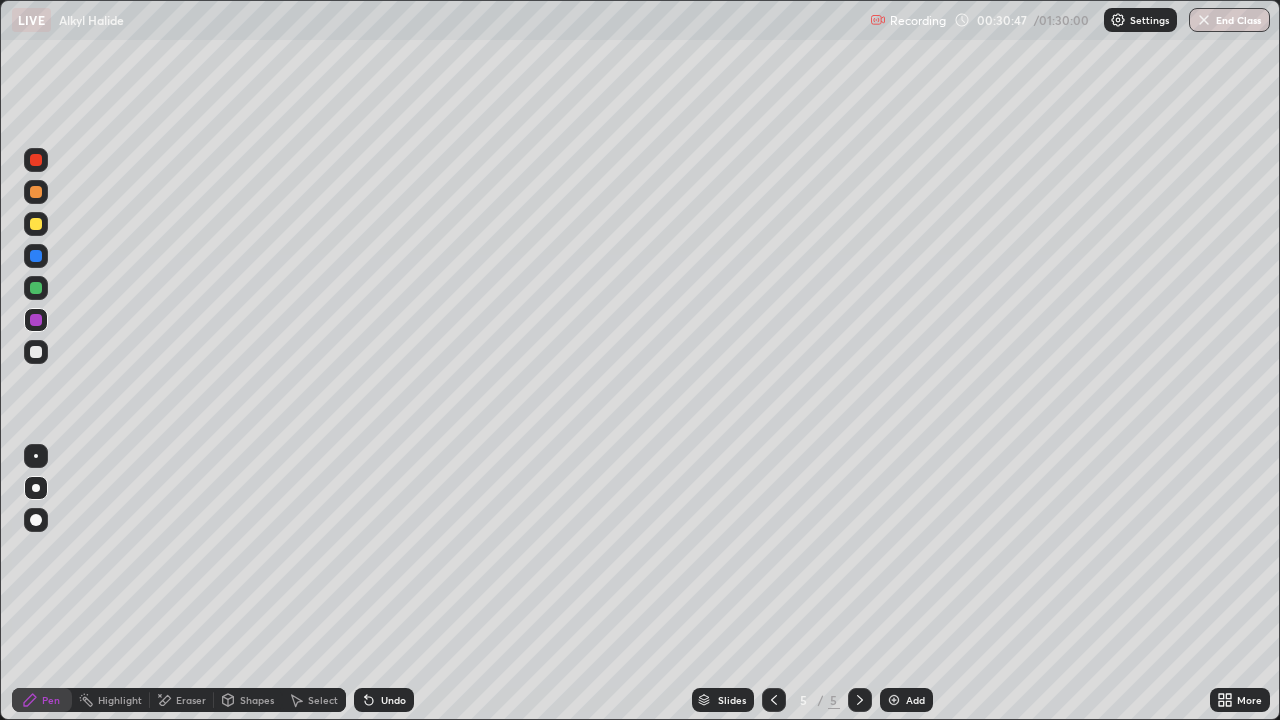click on "Undo" at bounding box center (393, 700) 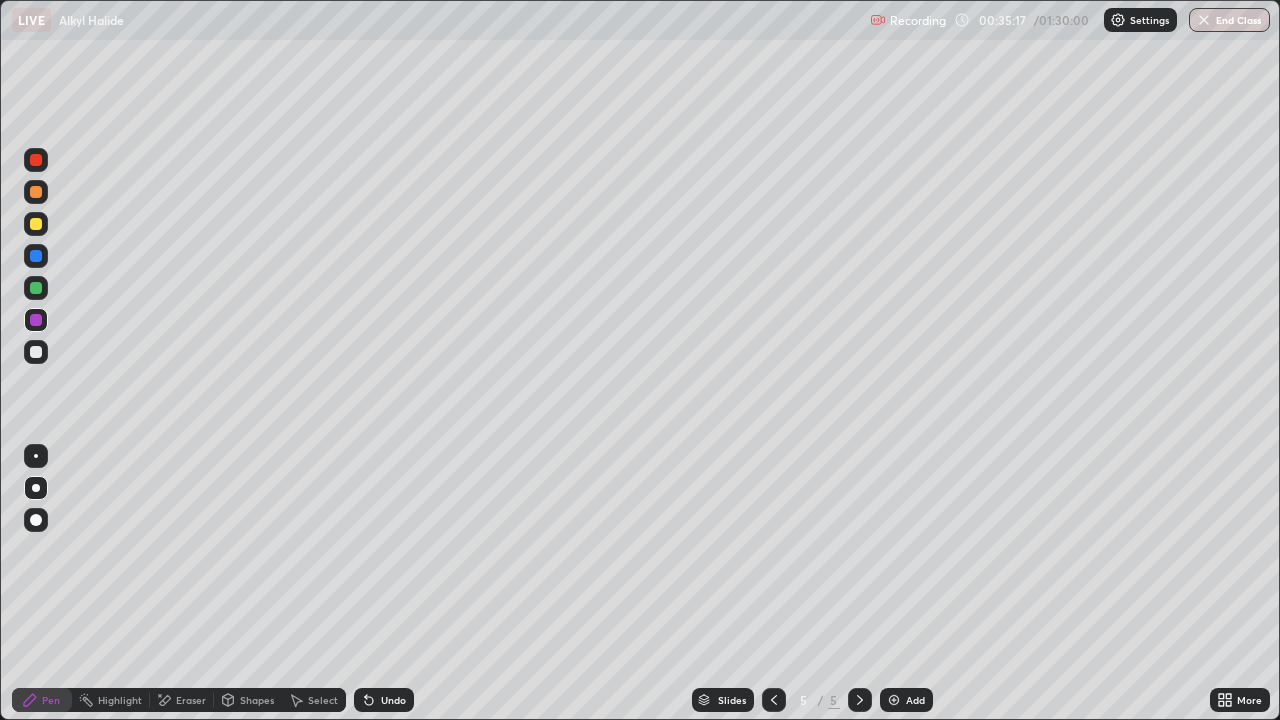 click on "Undo" at bounding box center (393, 700) 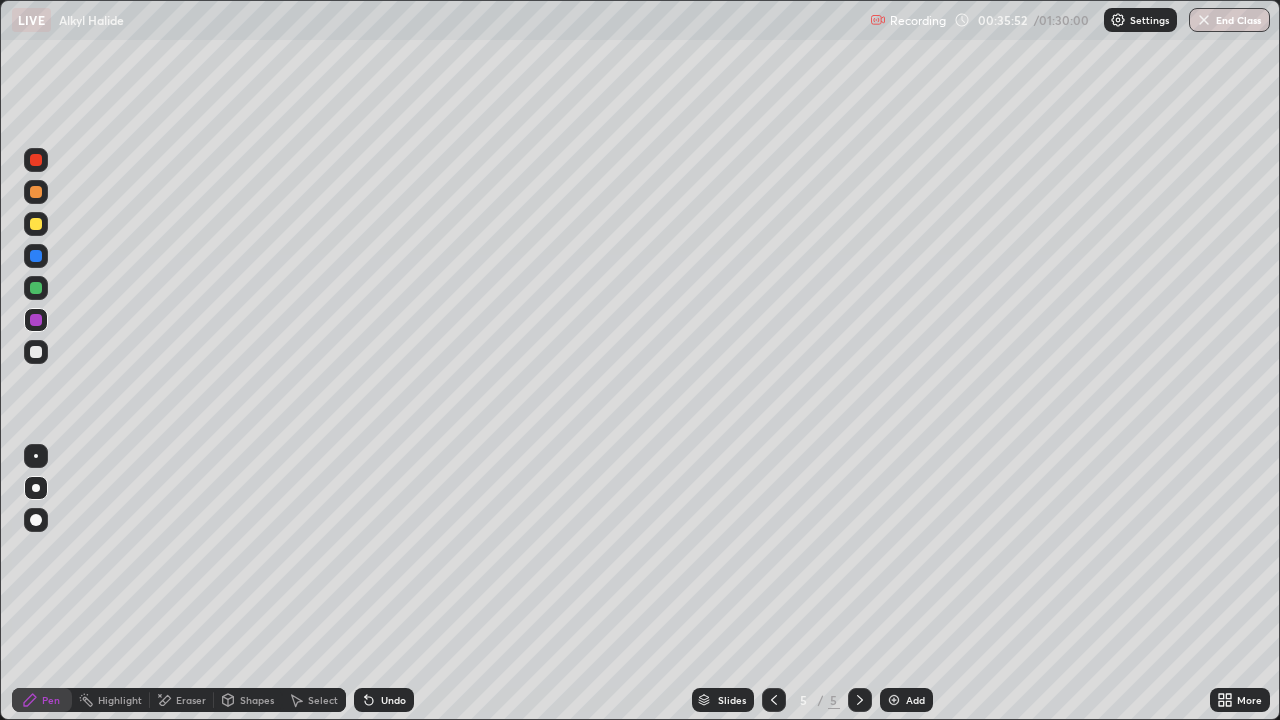 click at bounding box center (36, 352) 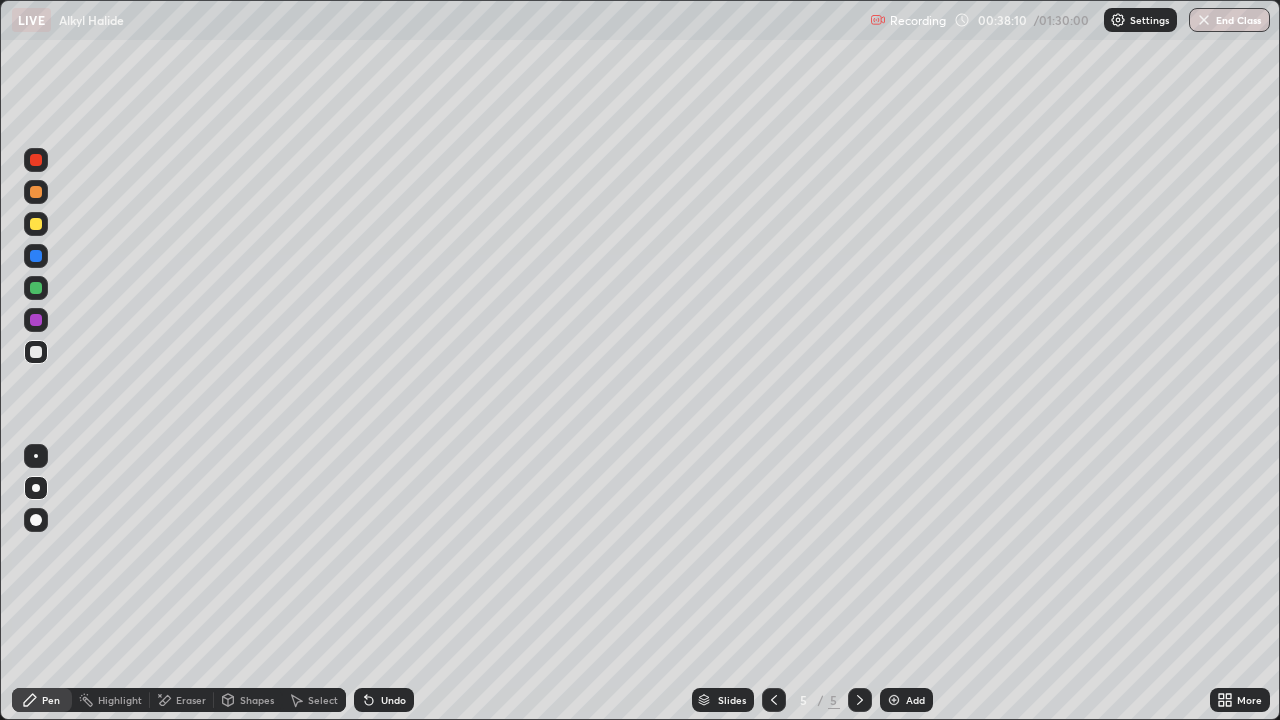 click at bounding box center (36, 160) 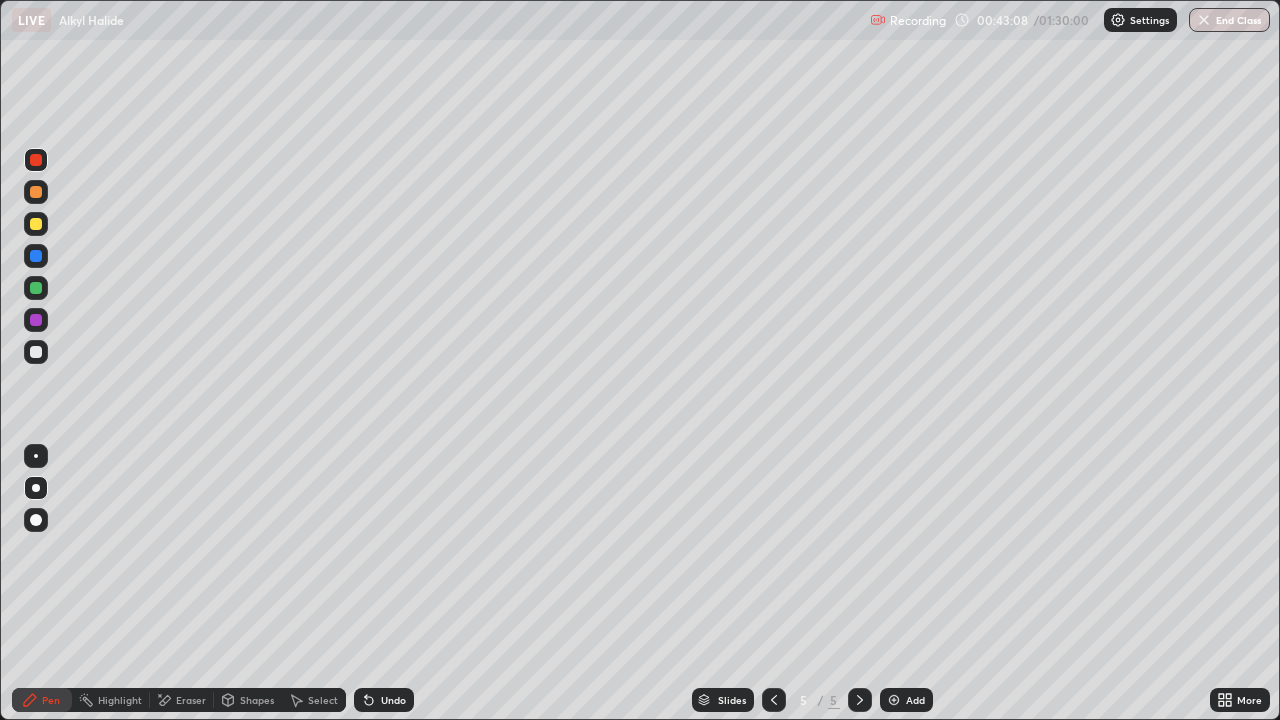 click at bounding box center (894, 700) 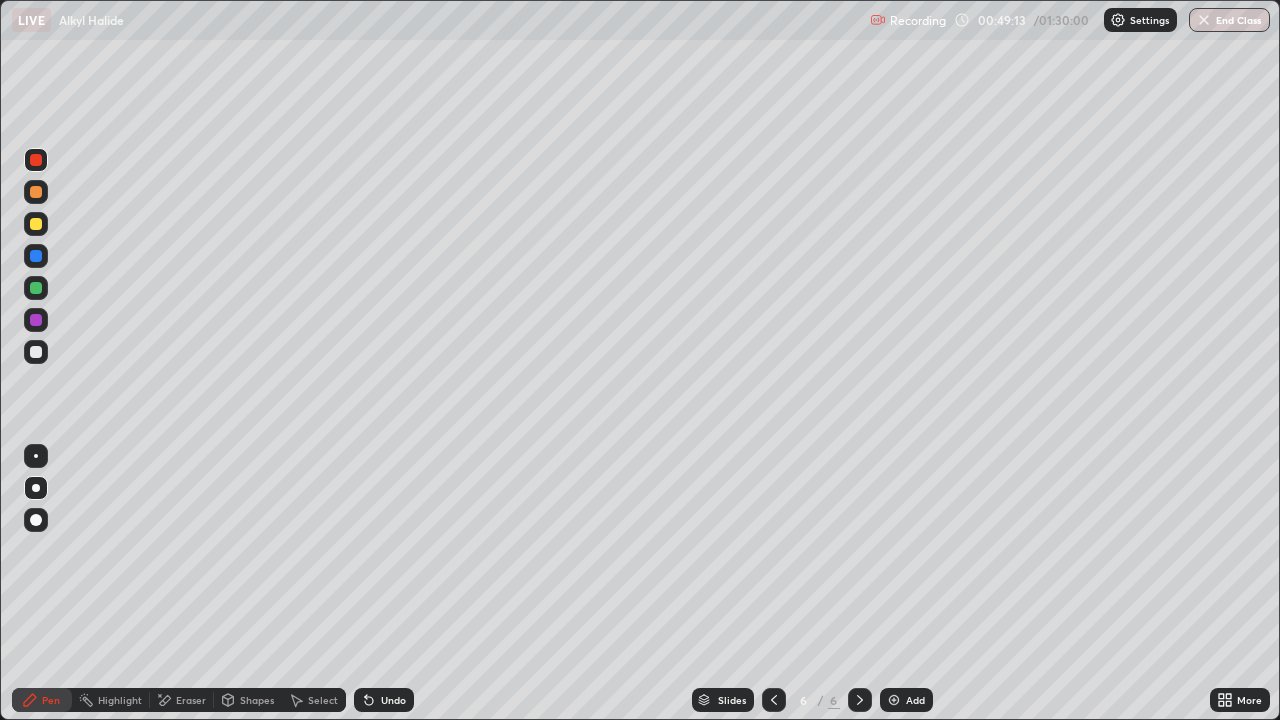 click at bounding box center (36, 256) 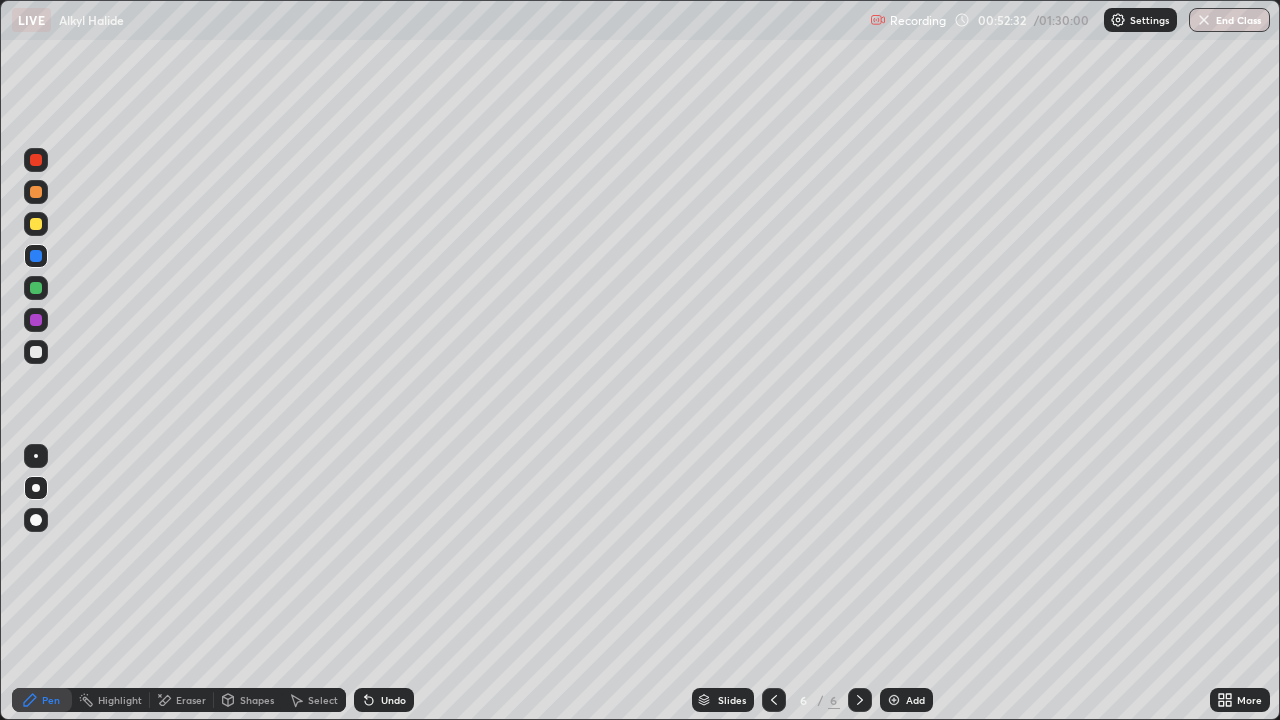 click on "Add" at bounding box center (915, 700) 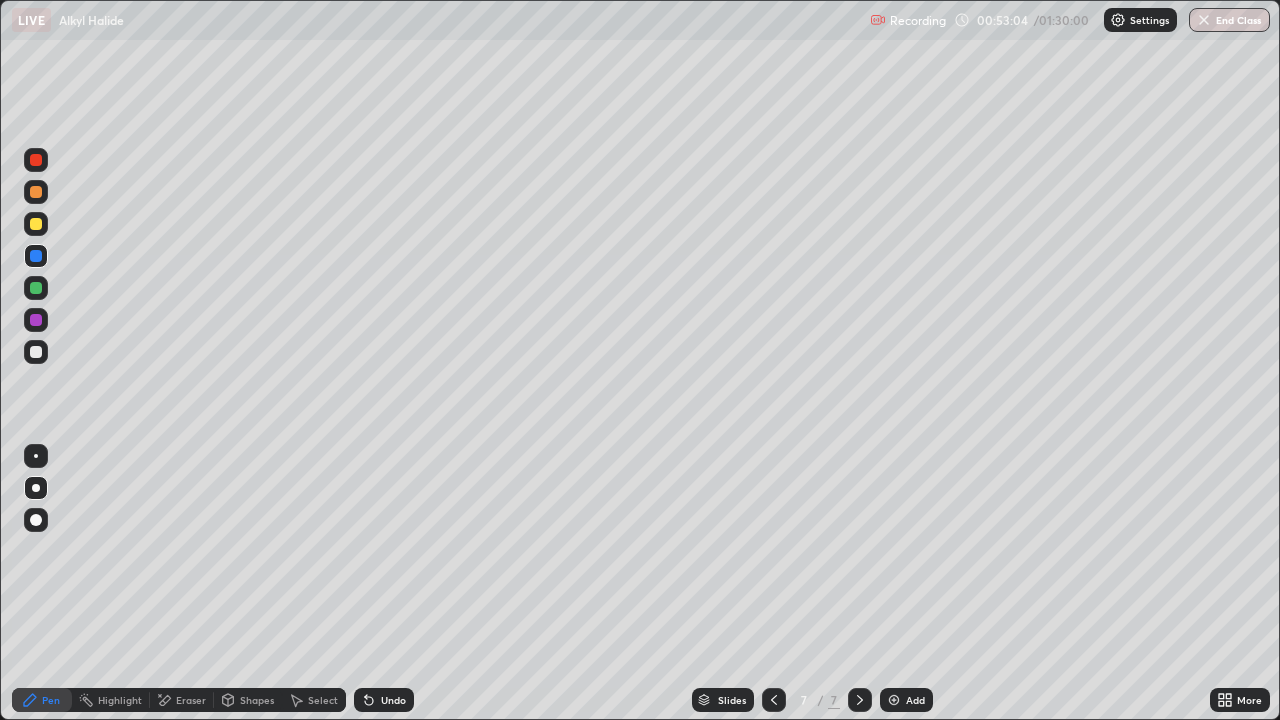 click at bounding box center [36, 160] 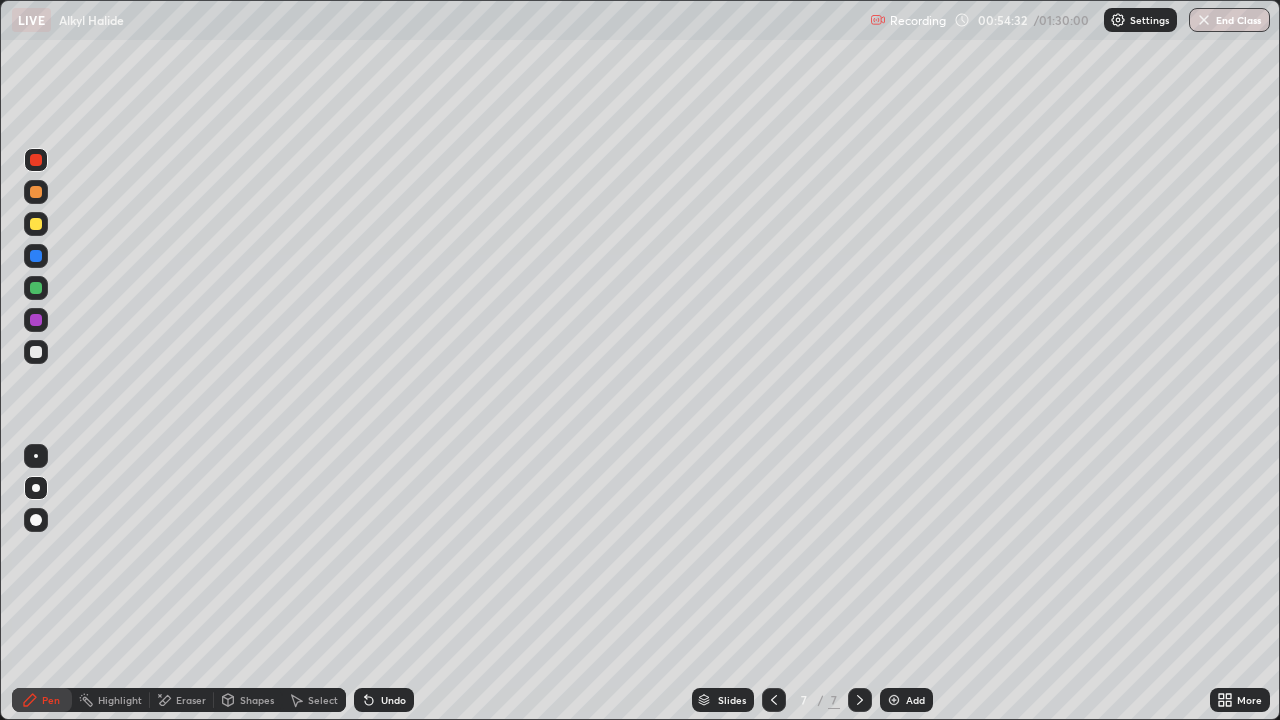 click on "Eraser" at bounding box center (191, 700) 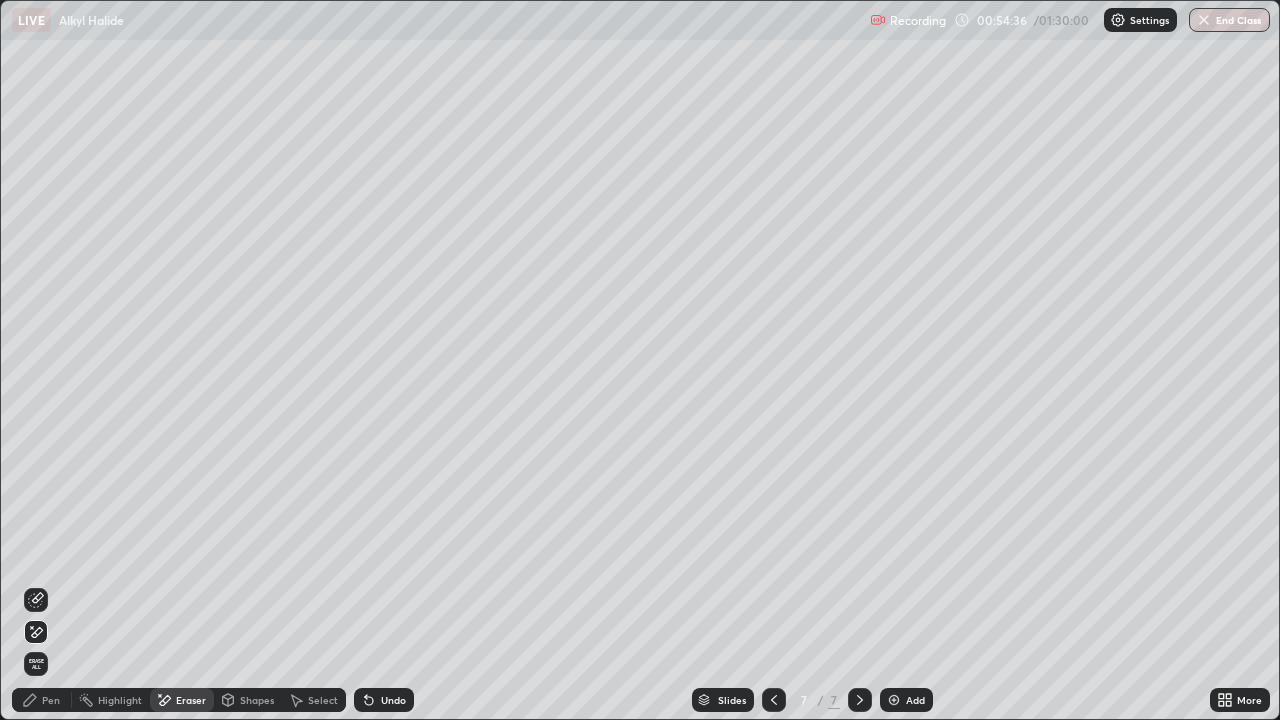 click on "Pen" at bounding box center (42, 700) 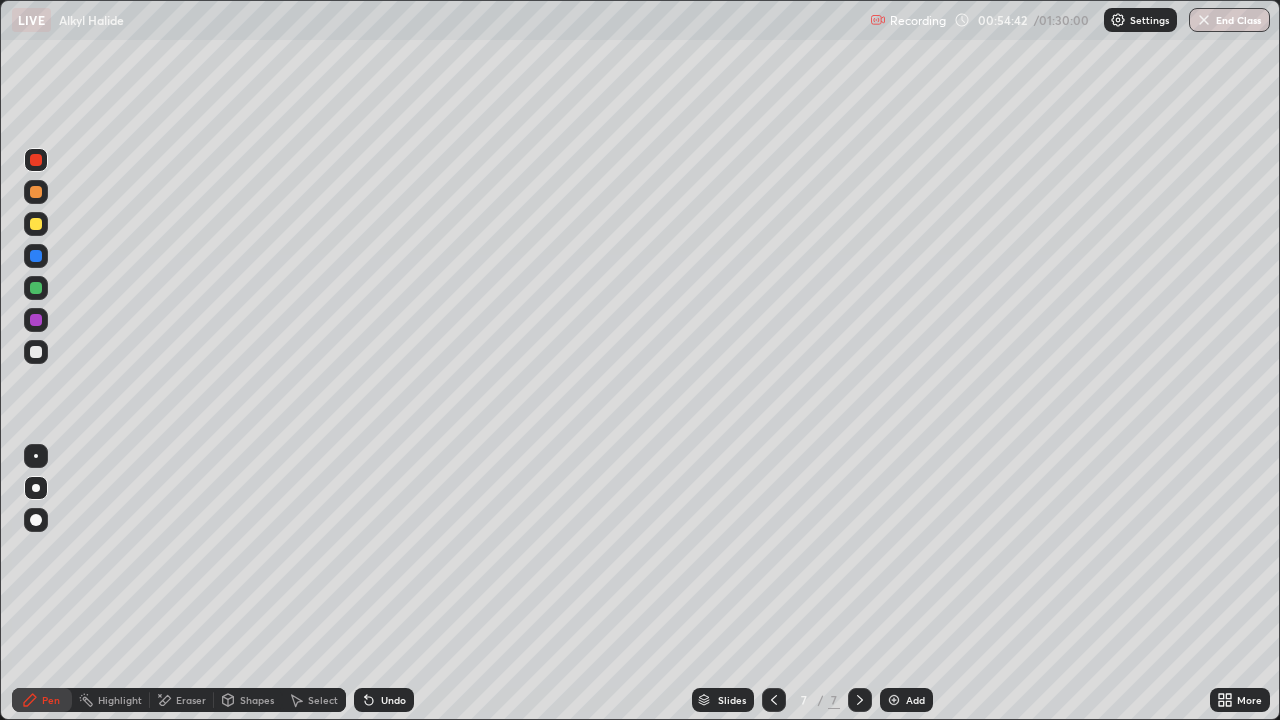 click at bounding box center (36, 320) 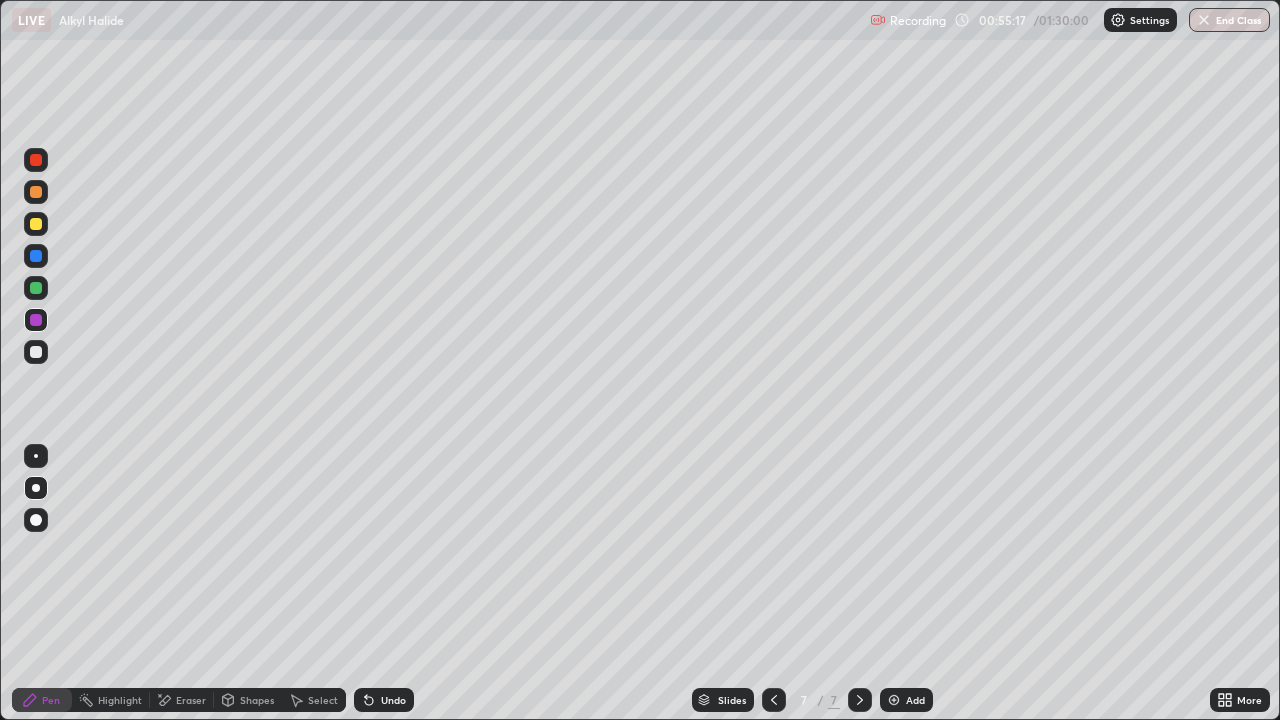 click on "Undo" at bounding box center (393, 700) 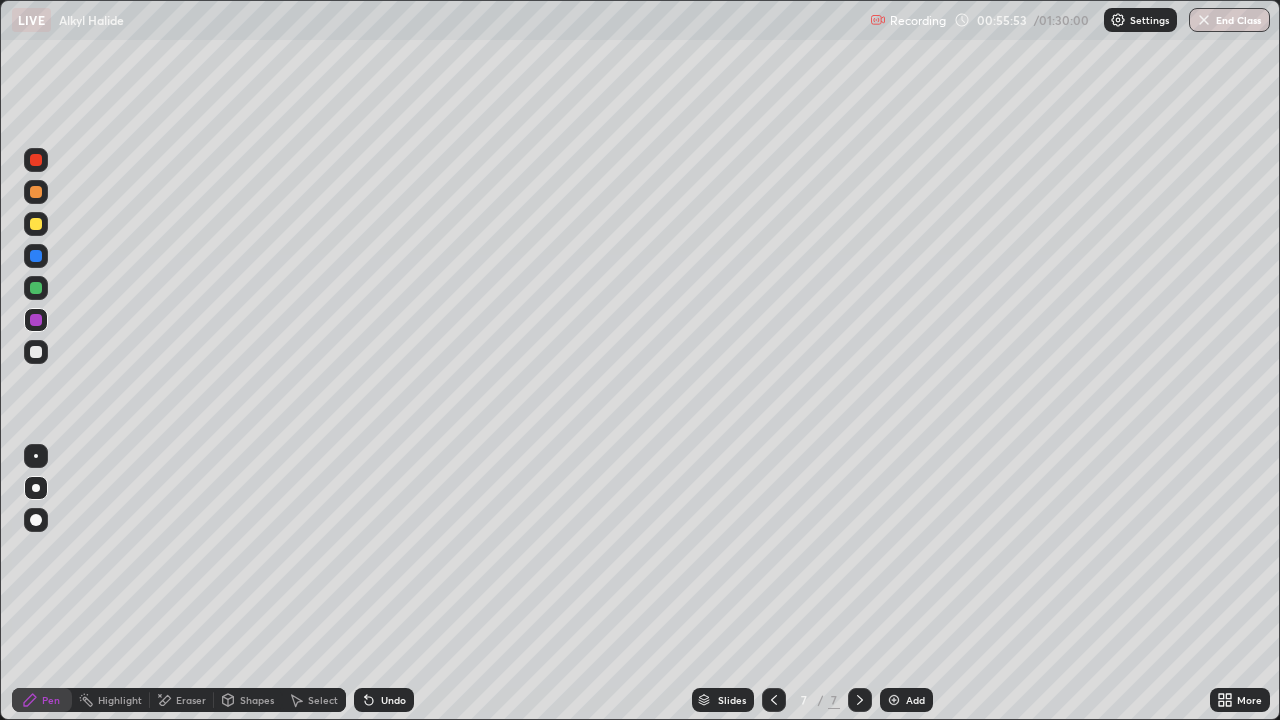 click 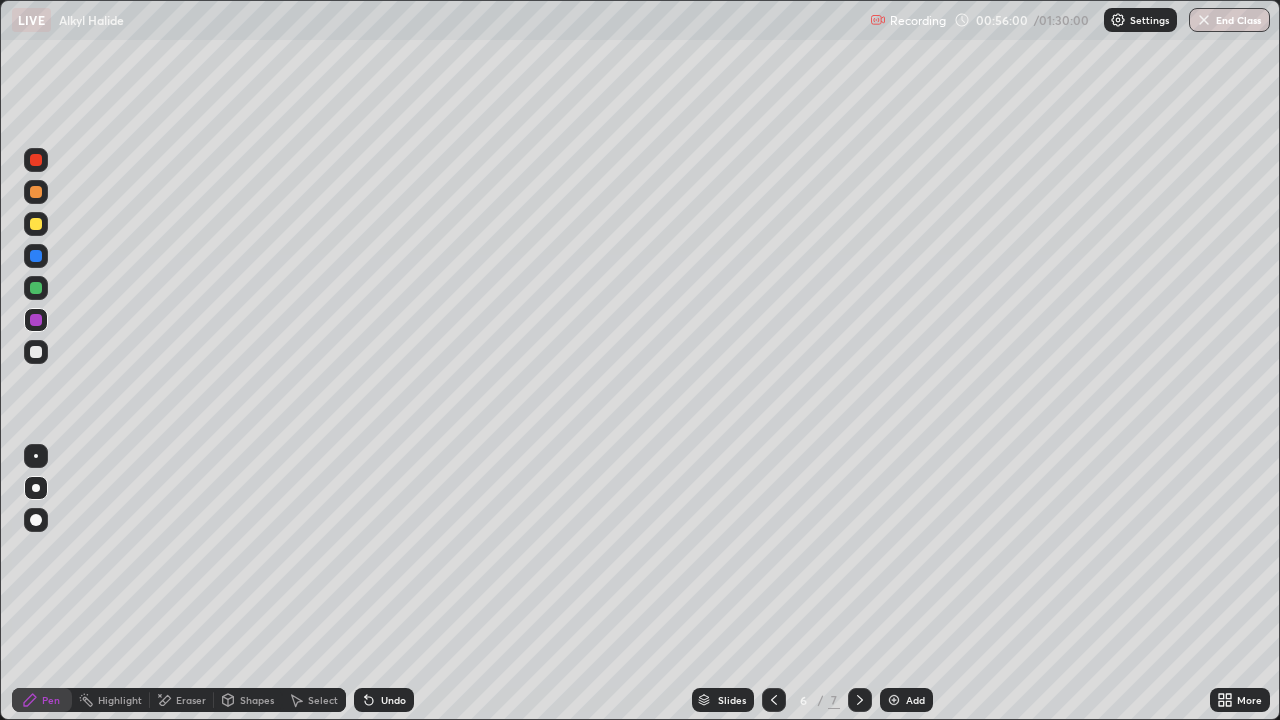 click 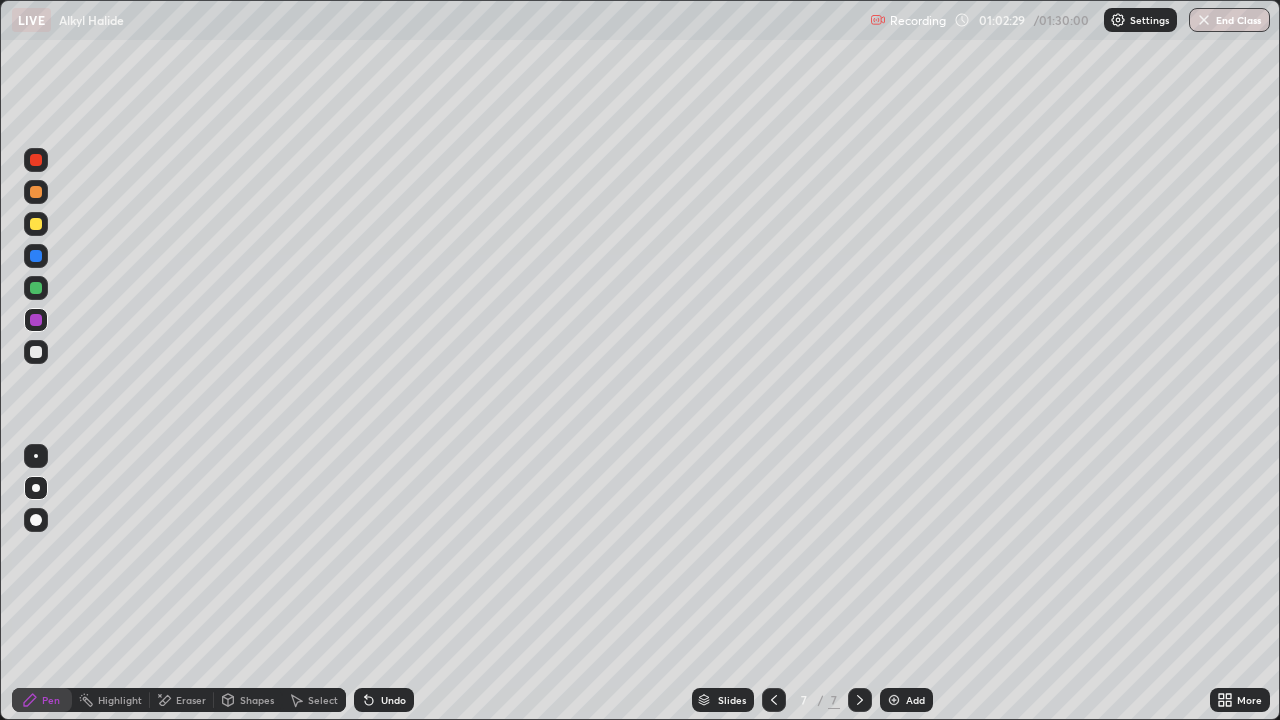 click on "Eraser" at bounding box center [191, 700] 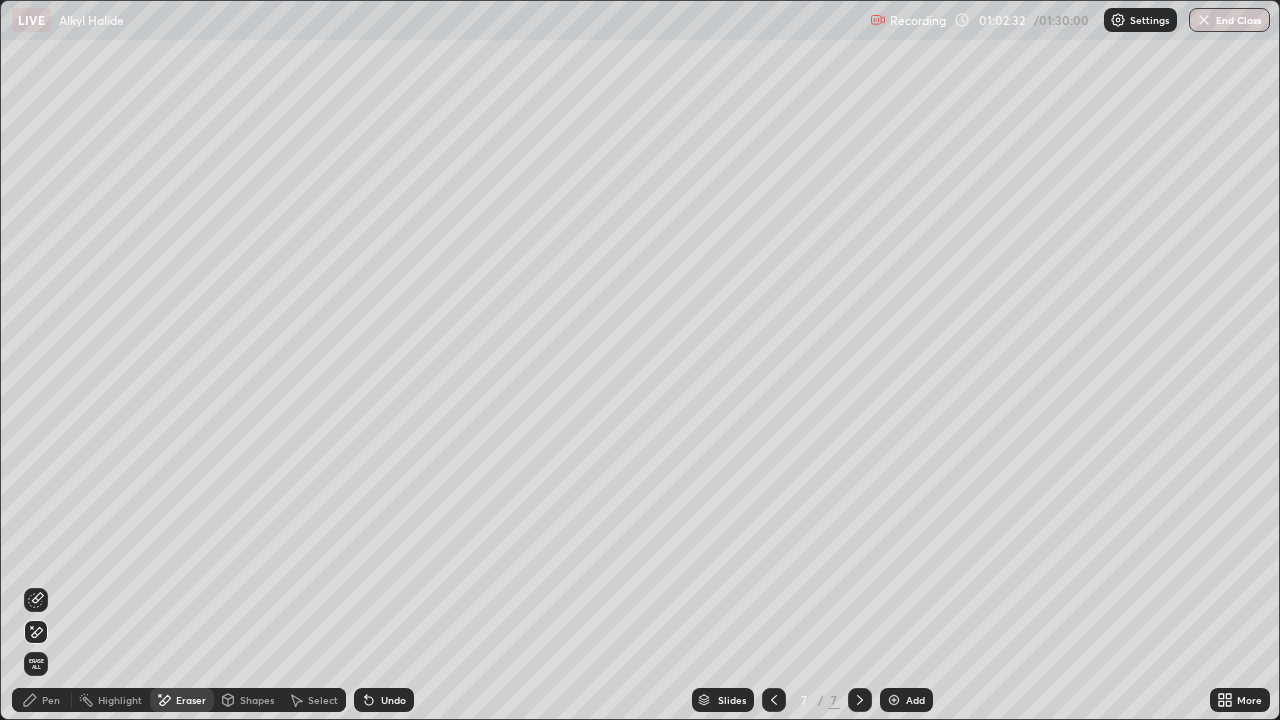 click on "Pen" at bounding box center [42, 700] 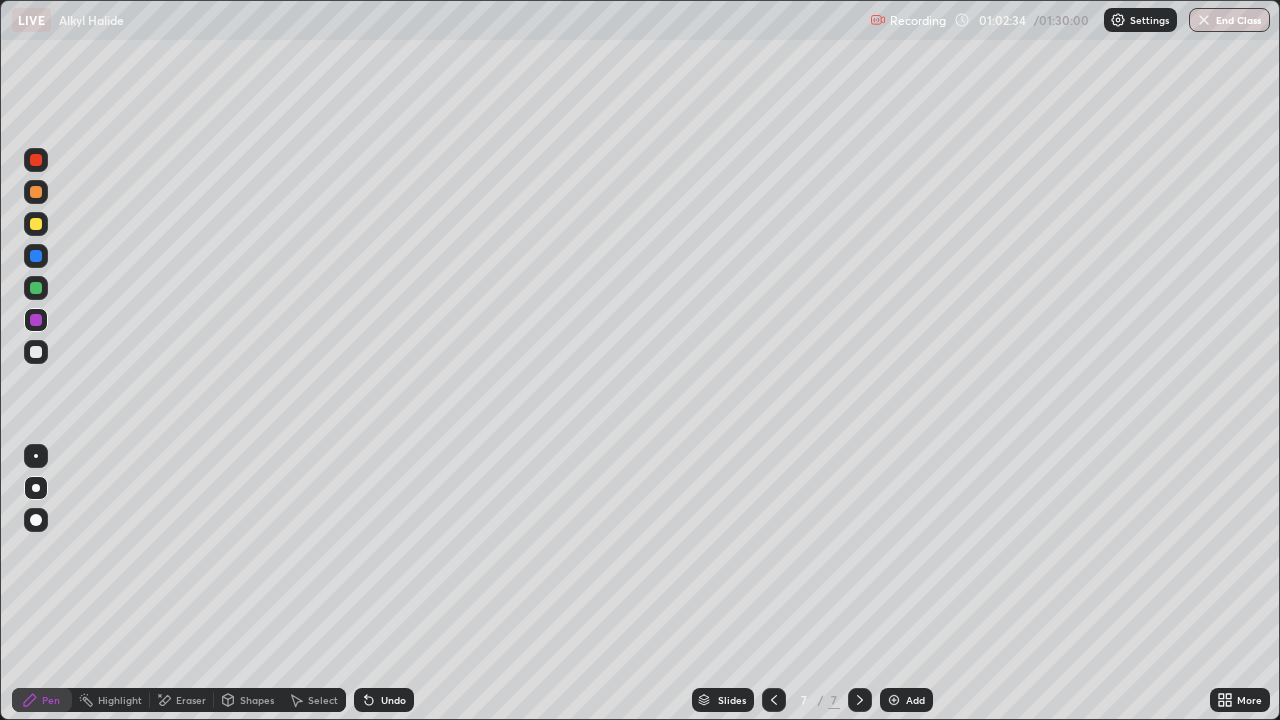 click on "Eraser" at bounding box center [191, 700] 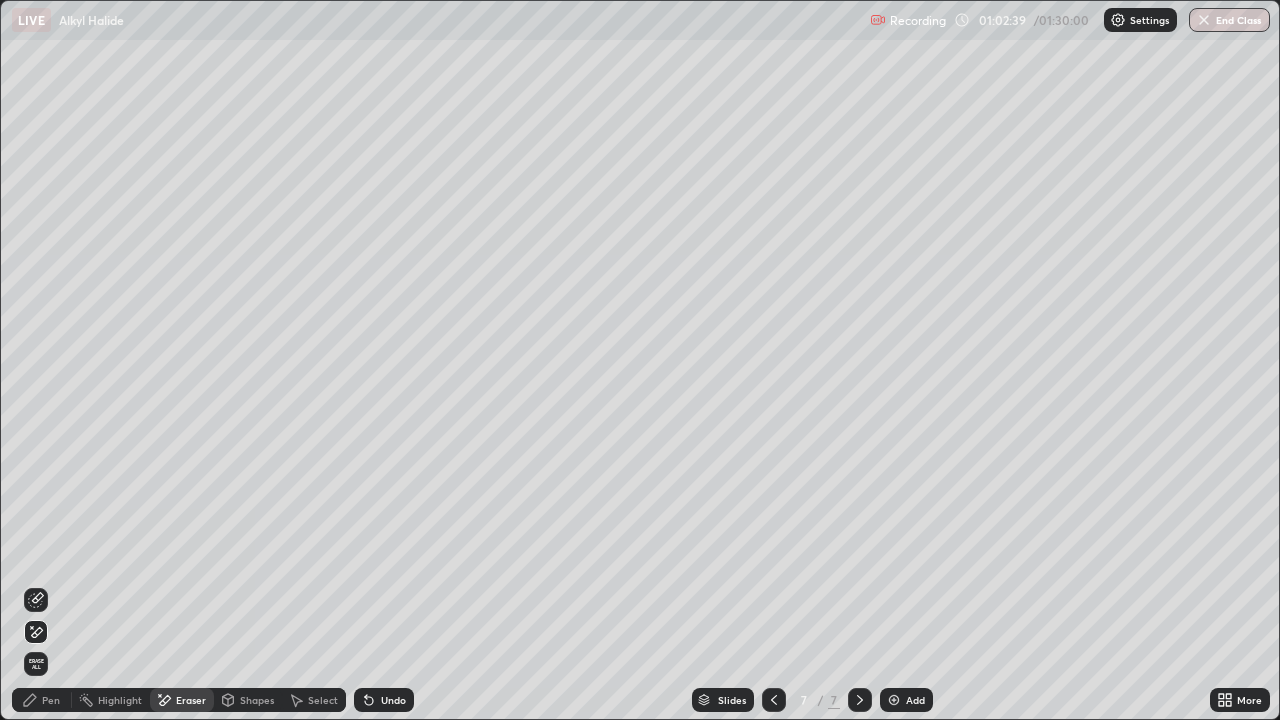 click on "Pen" at bounding box center [51, 700] 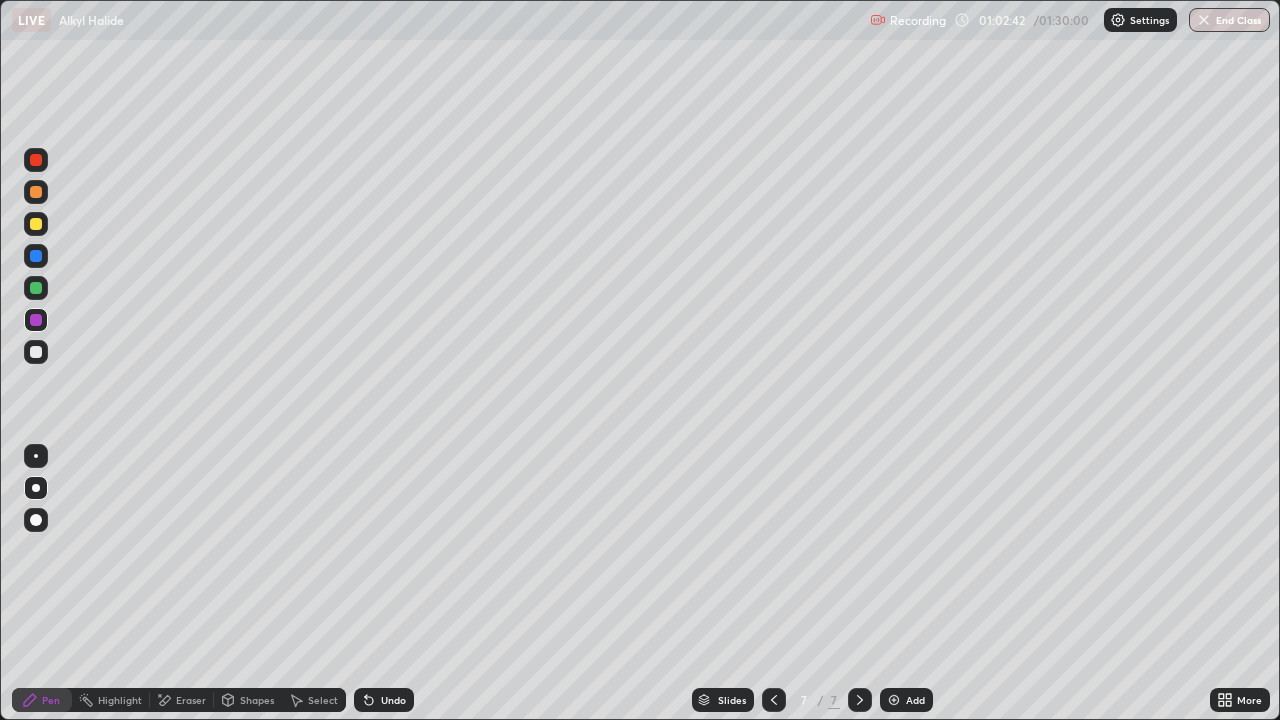 click at bounding box center (36, 352) 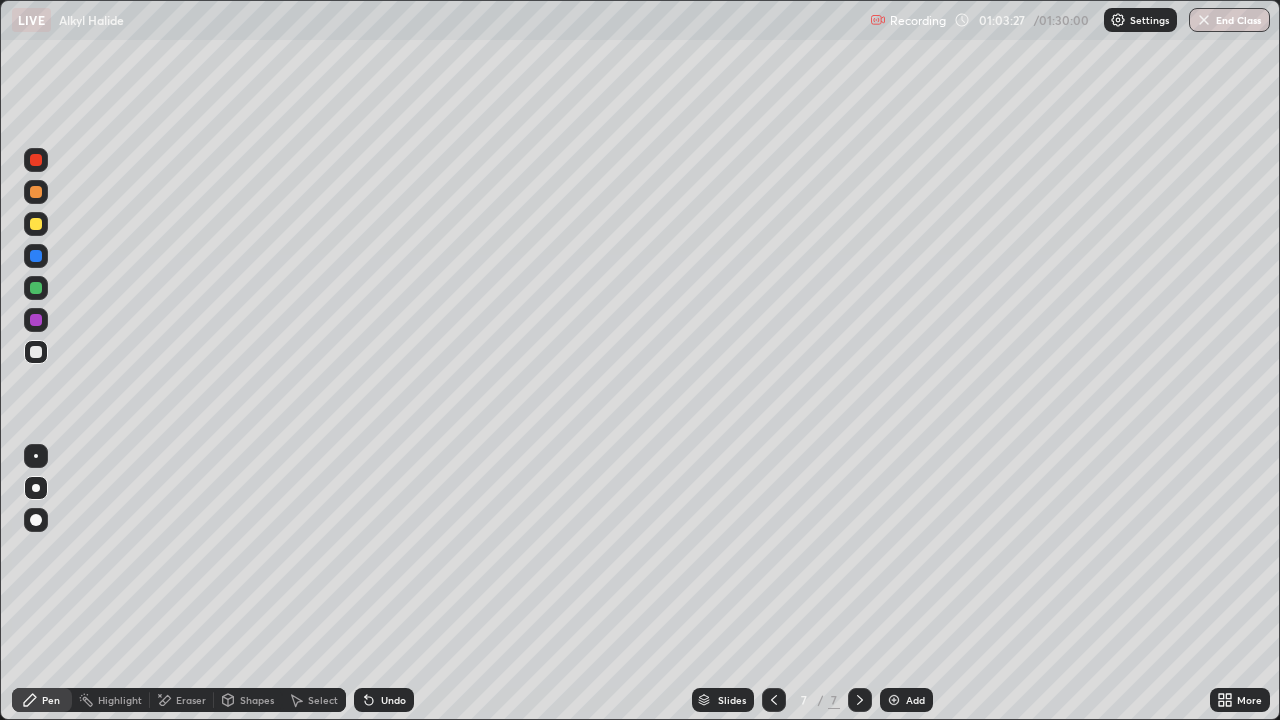 click on "Undo" at bounding box center (393, 700) 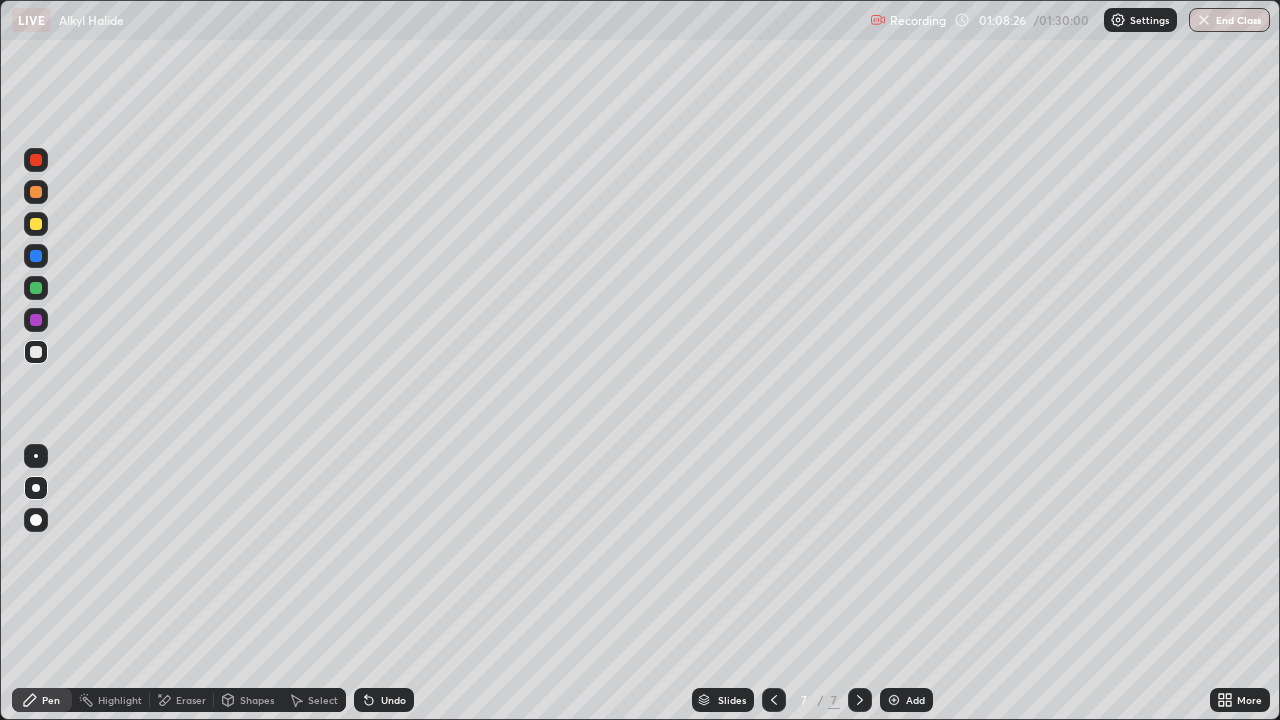 click on "Add" at bounding box center [906, 700] 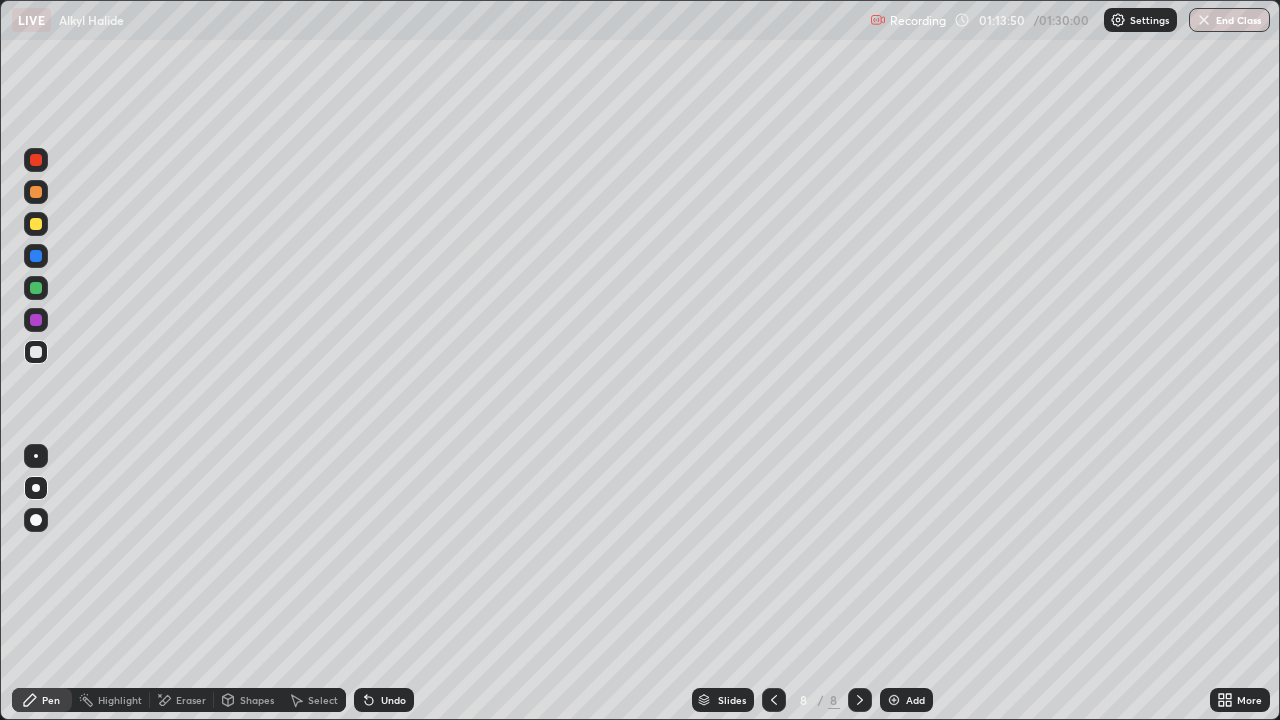 click at bounding box center (894, 700) 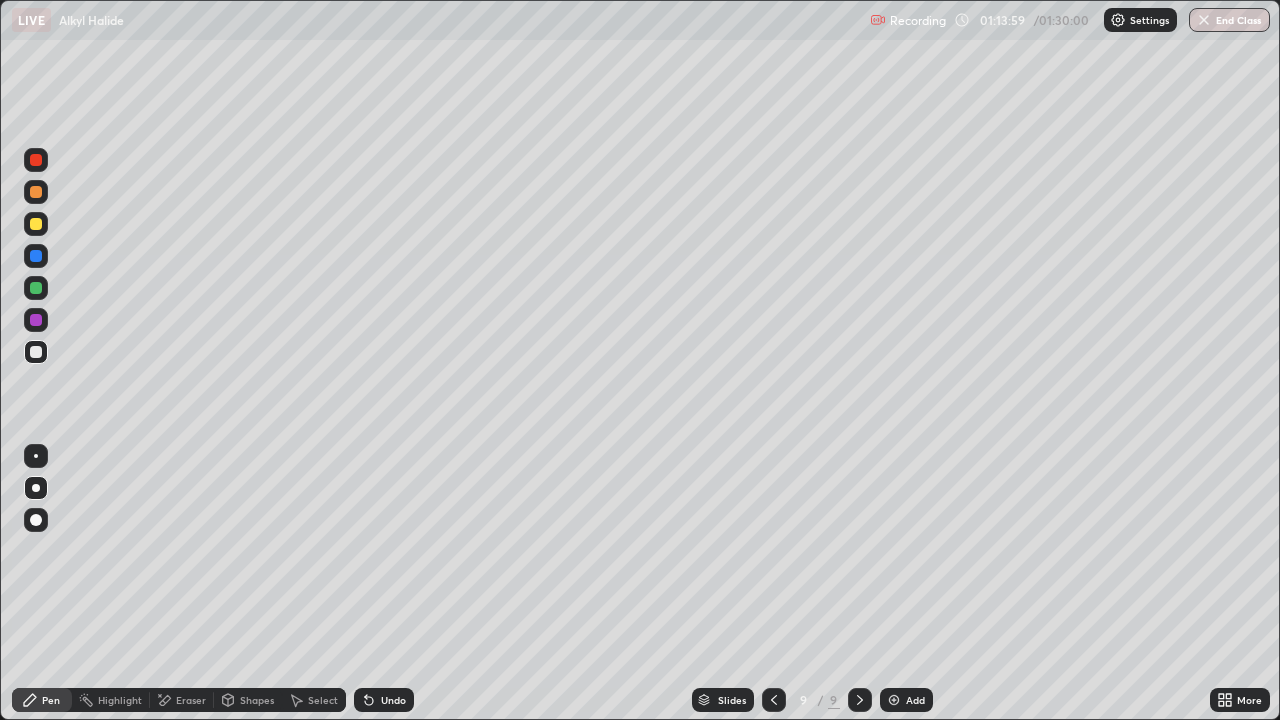 click 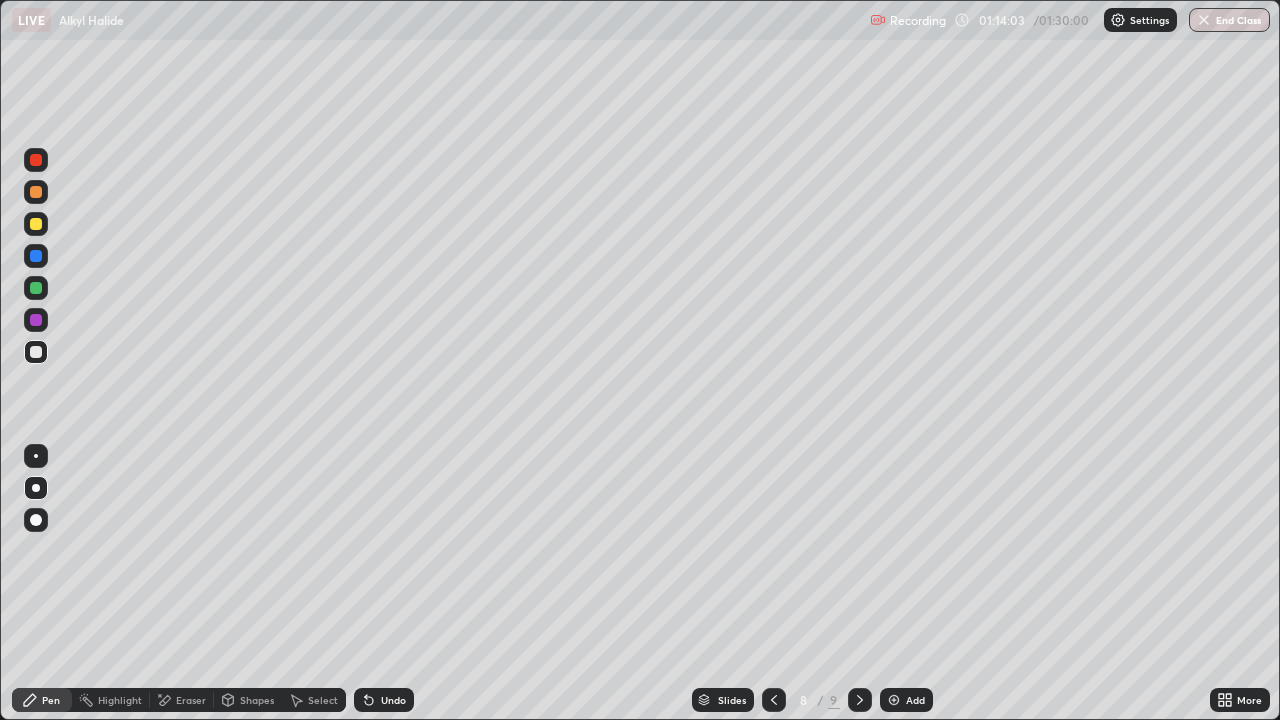 click 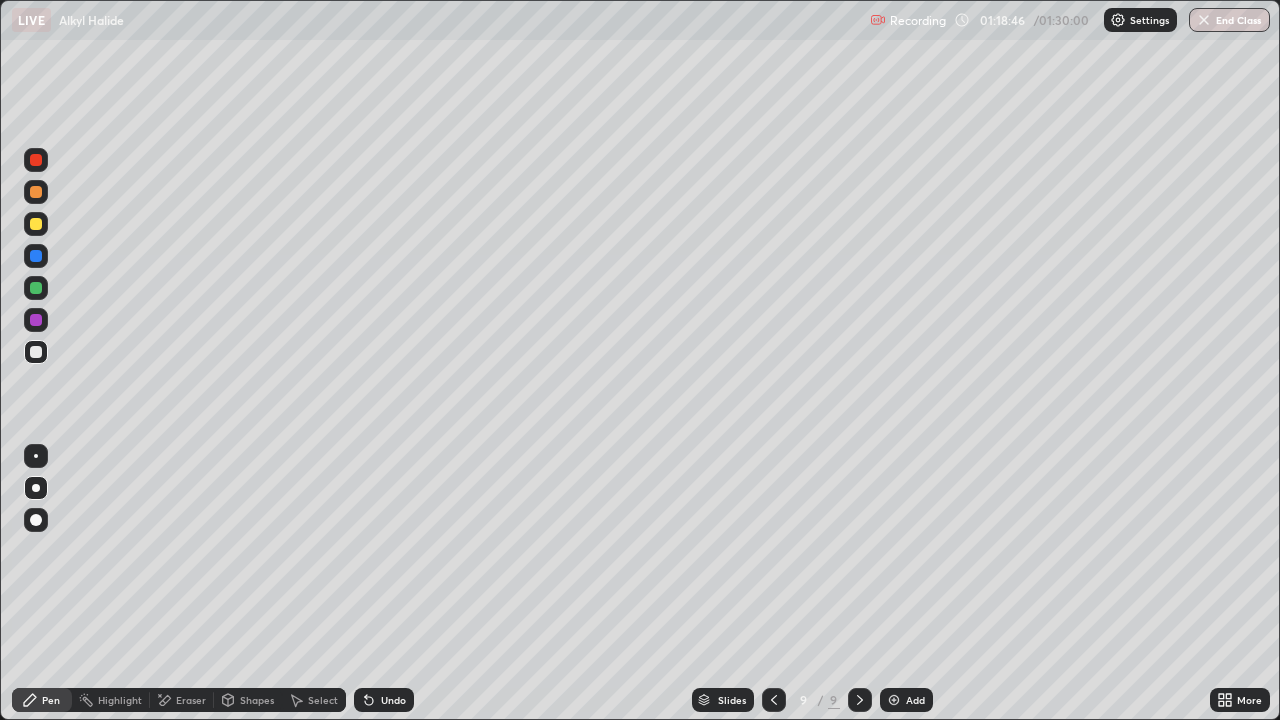 click on "Undo" at bounding box center (393, 700) 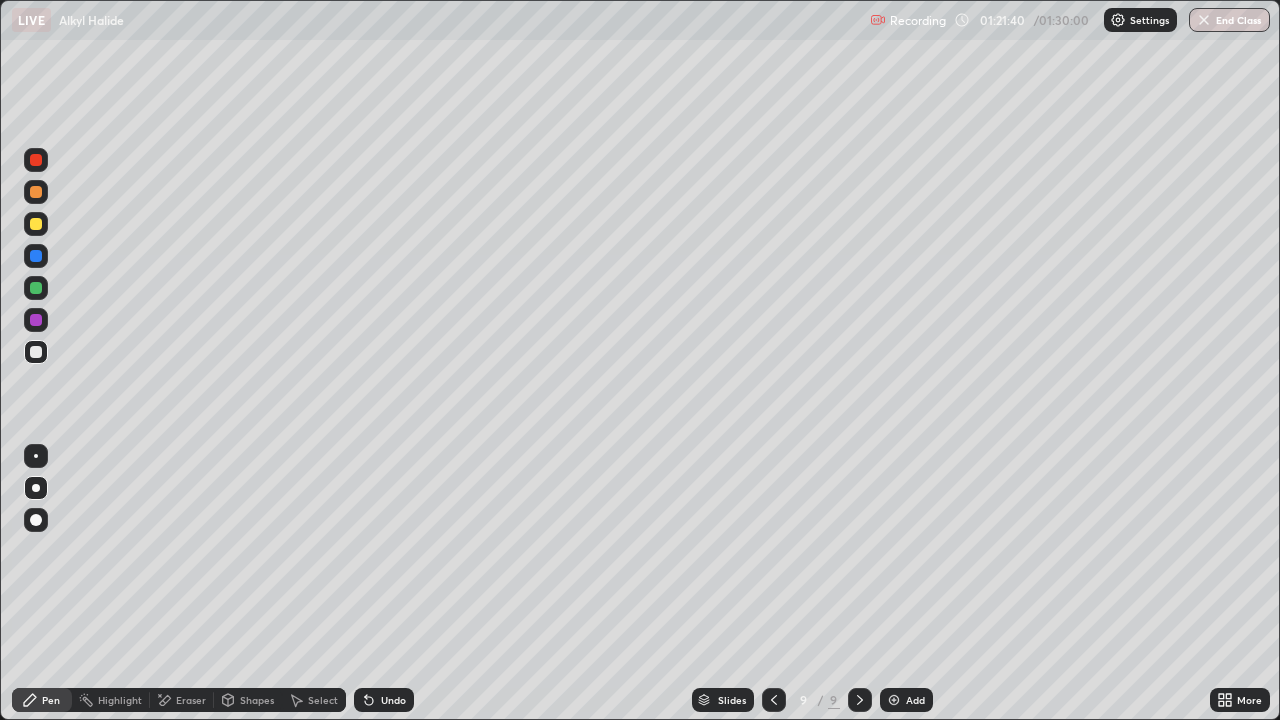 click on "Undo" at bounding box center [393, 700] 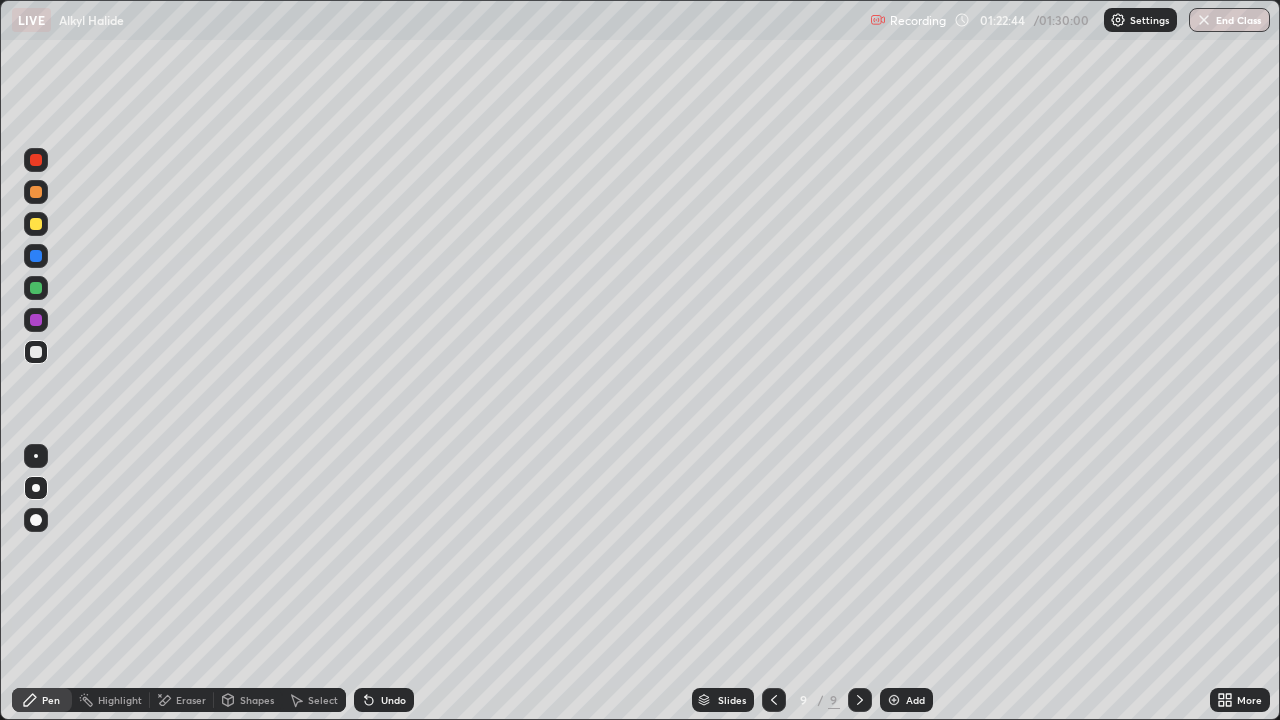 click at bounding box center (36, 320) 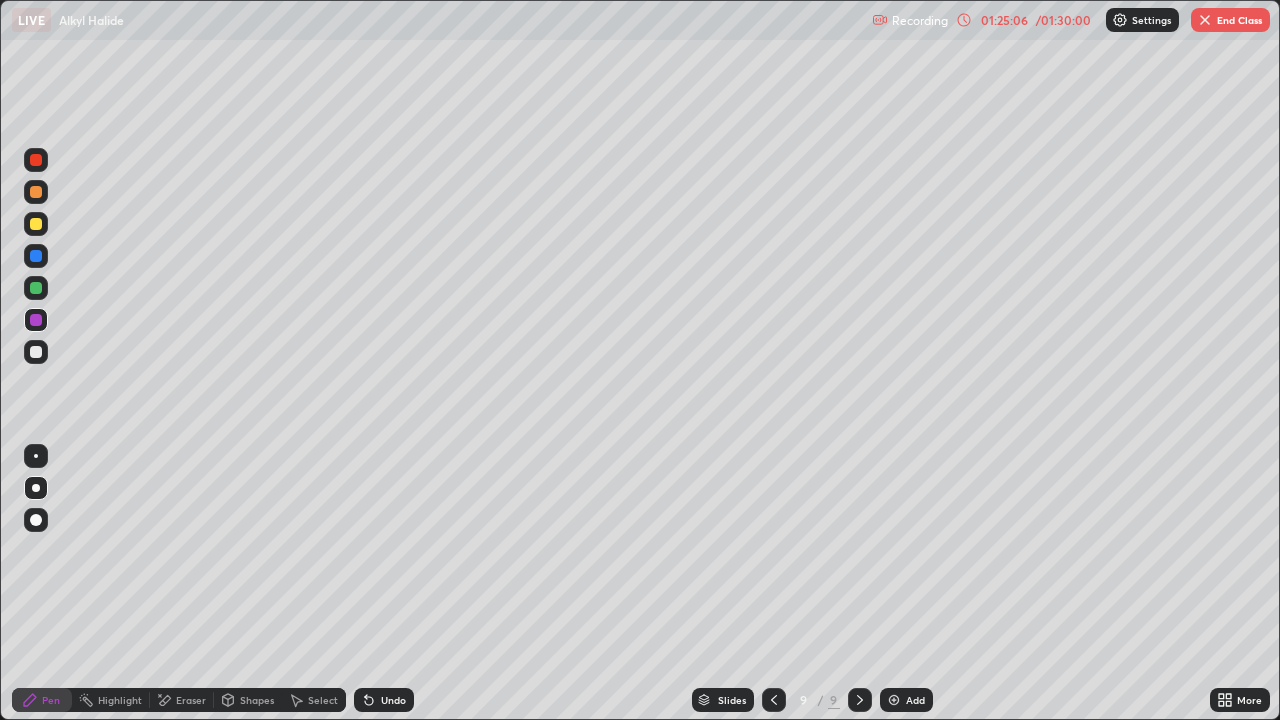 click on "Undo" at bounding box center [393, 700] 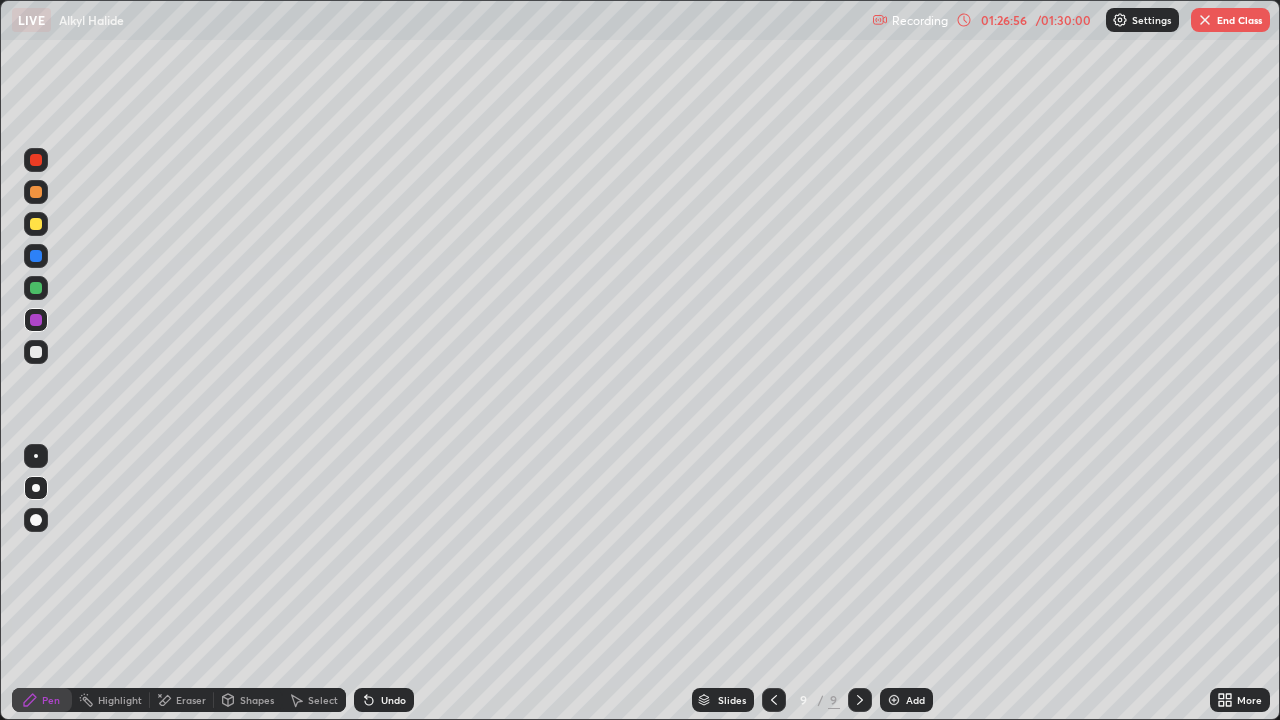 click on "Add" at bounding box center (906, 700) 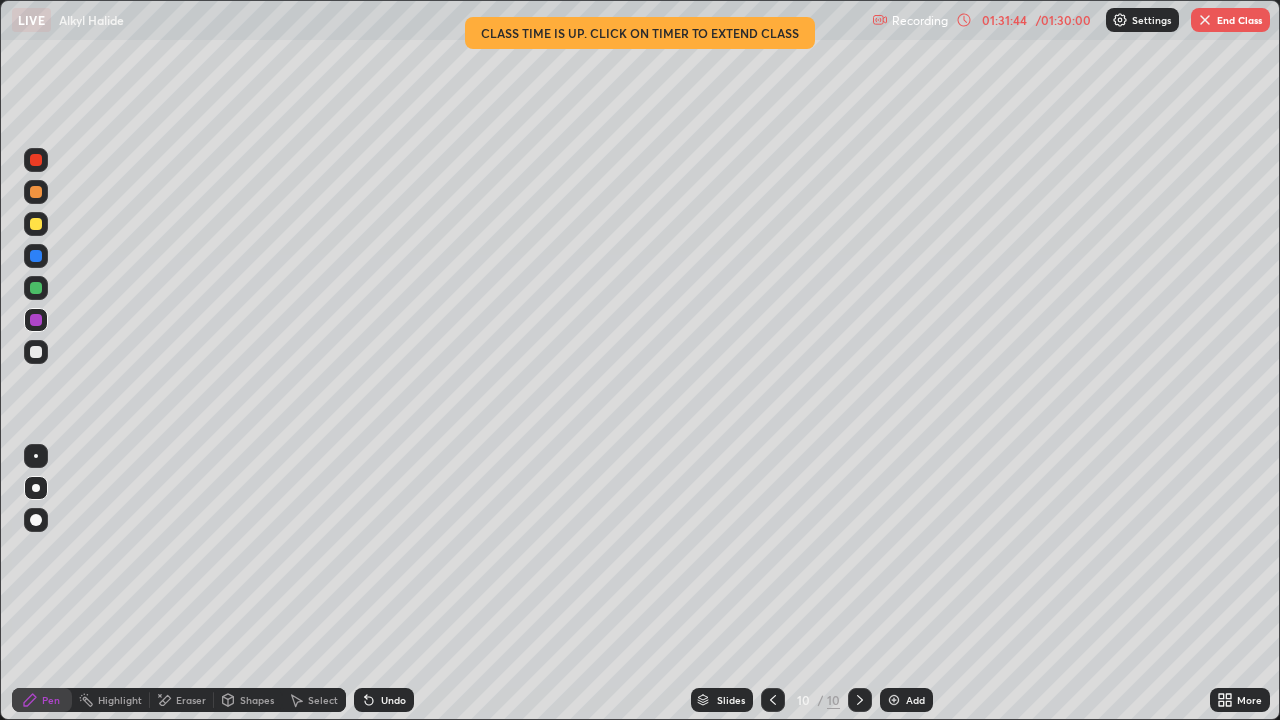 click on "End Class" at bounding box center (1230, 20) 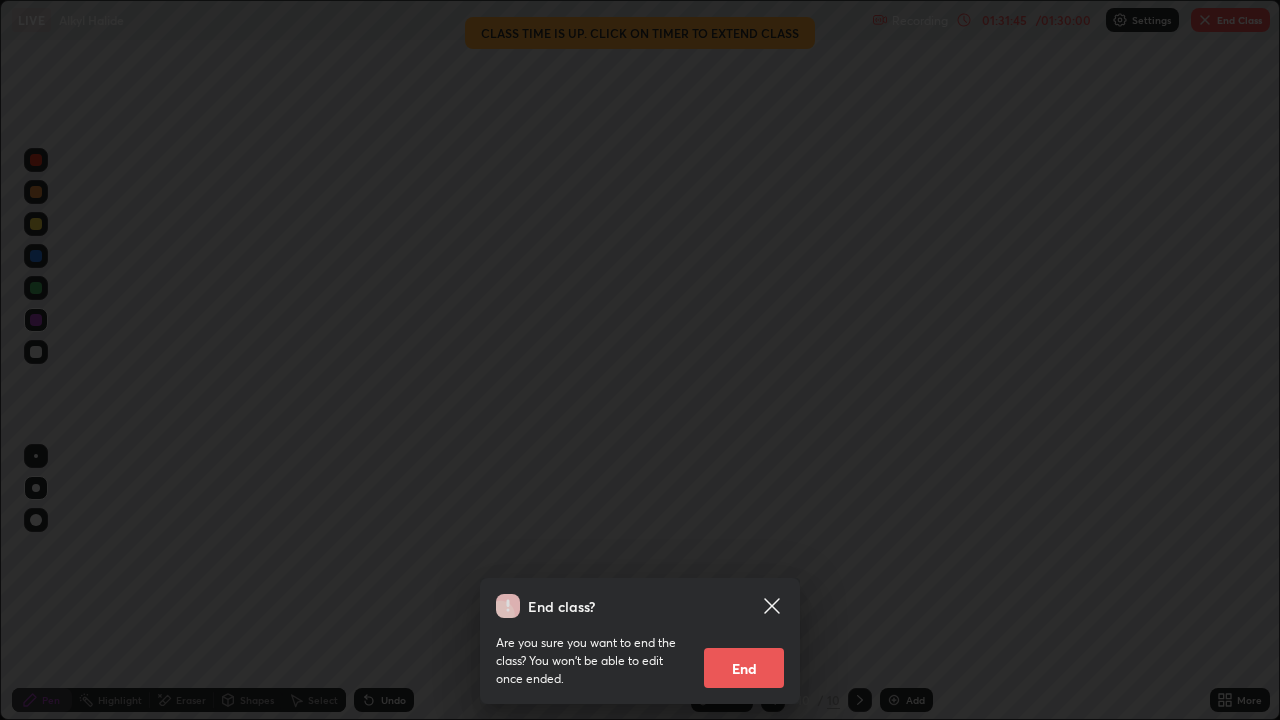 click on "End" at bounding box center (744, 668) 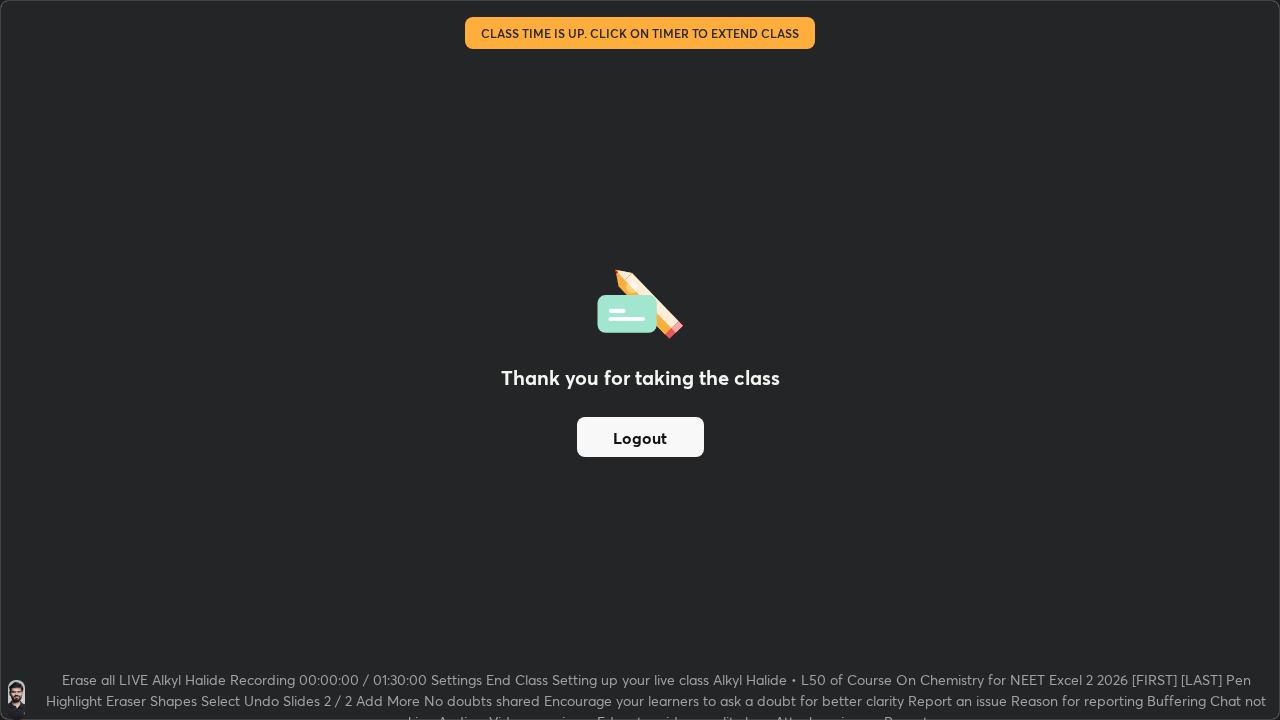 click on "Logout" at bounding box center [640, 437] 